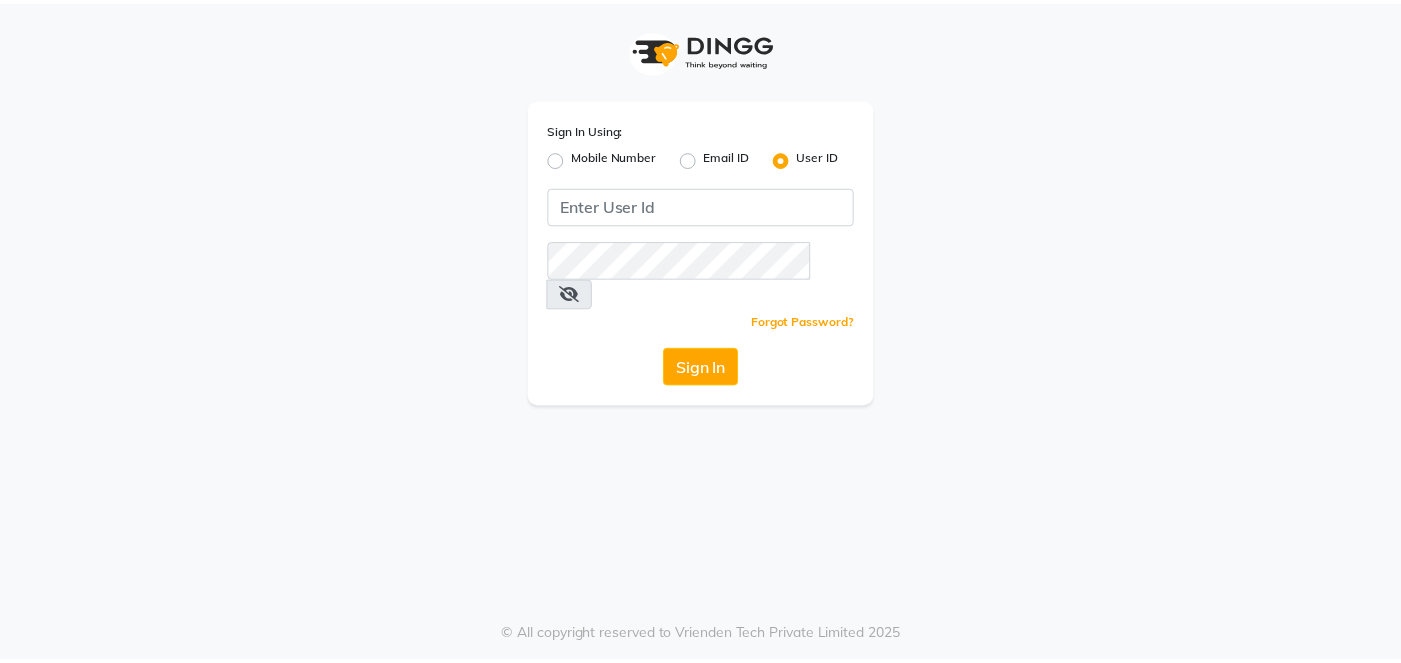 scroll, scrollTop: 0, scrollLeft: 0, axis: both 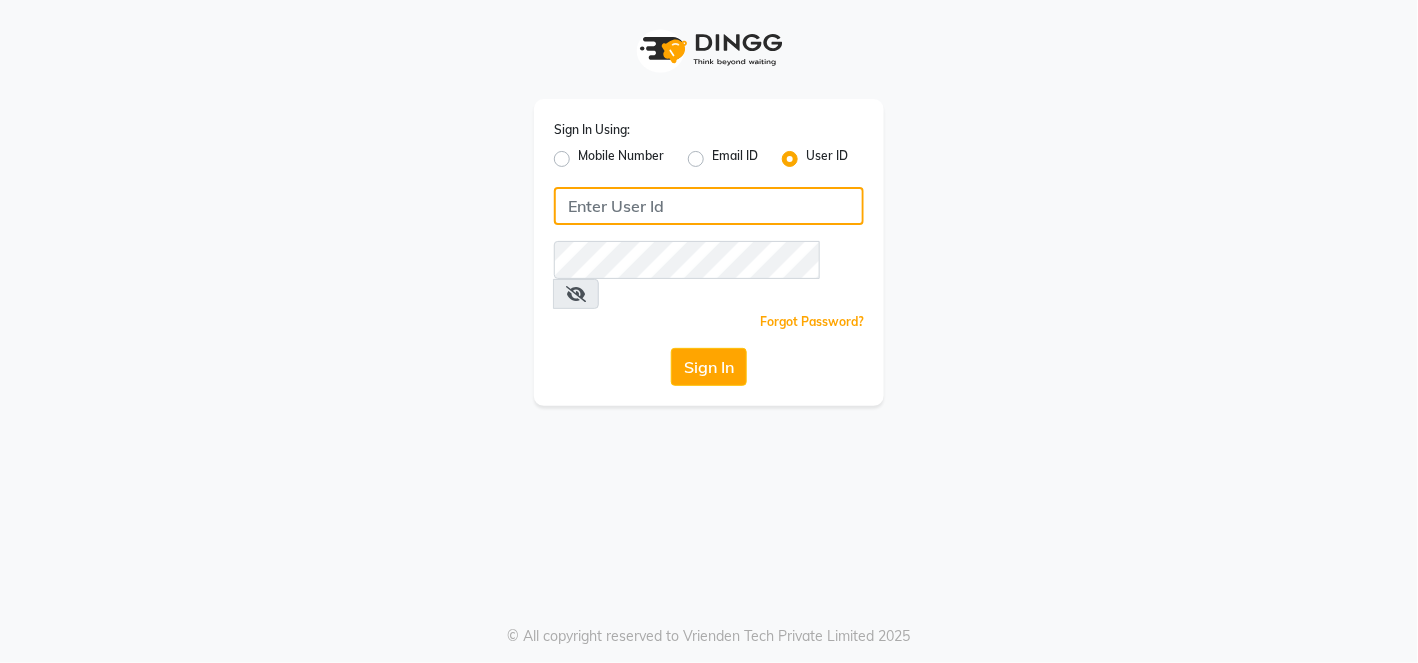 click 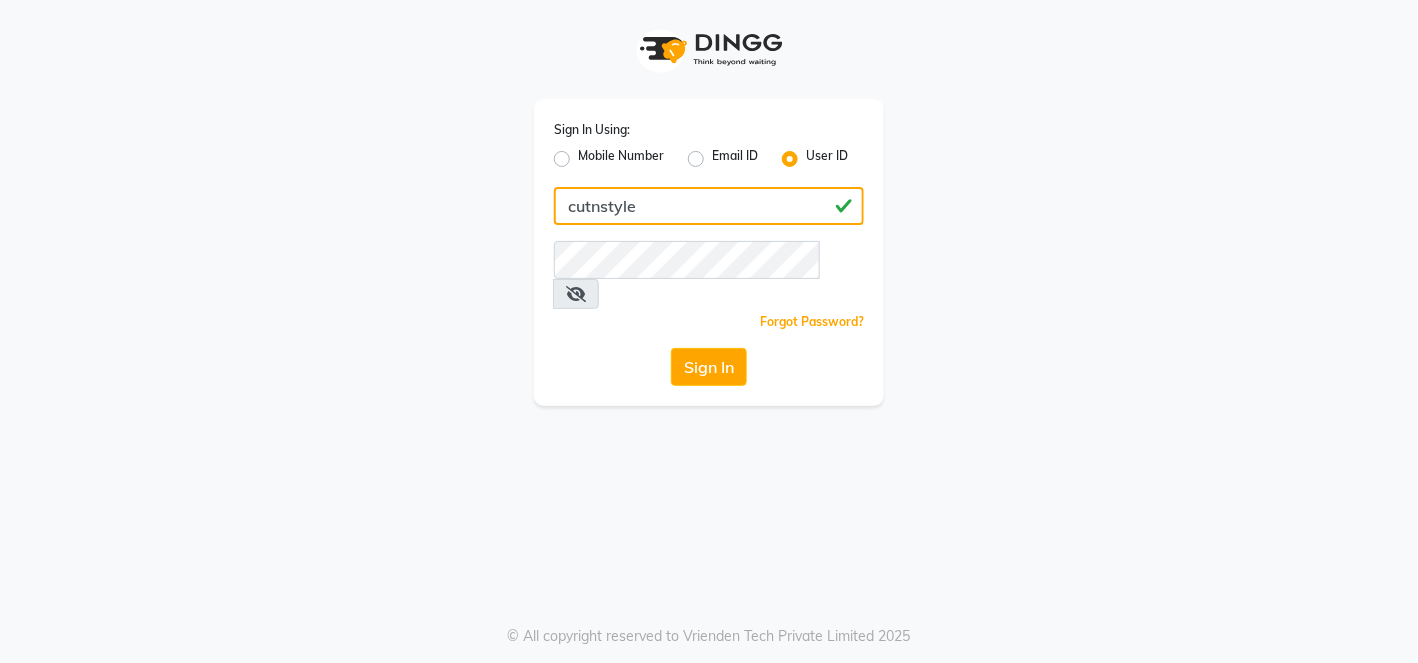 type on "cutnstyle" 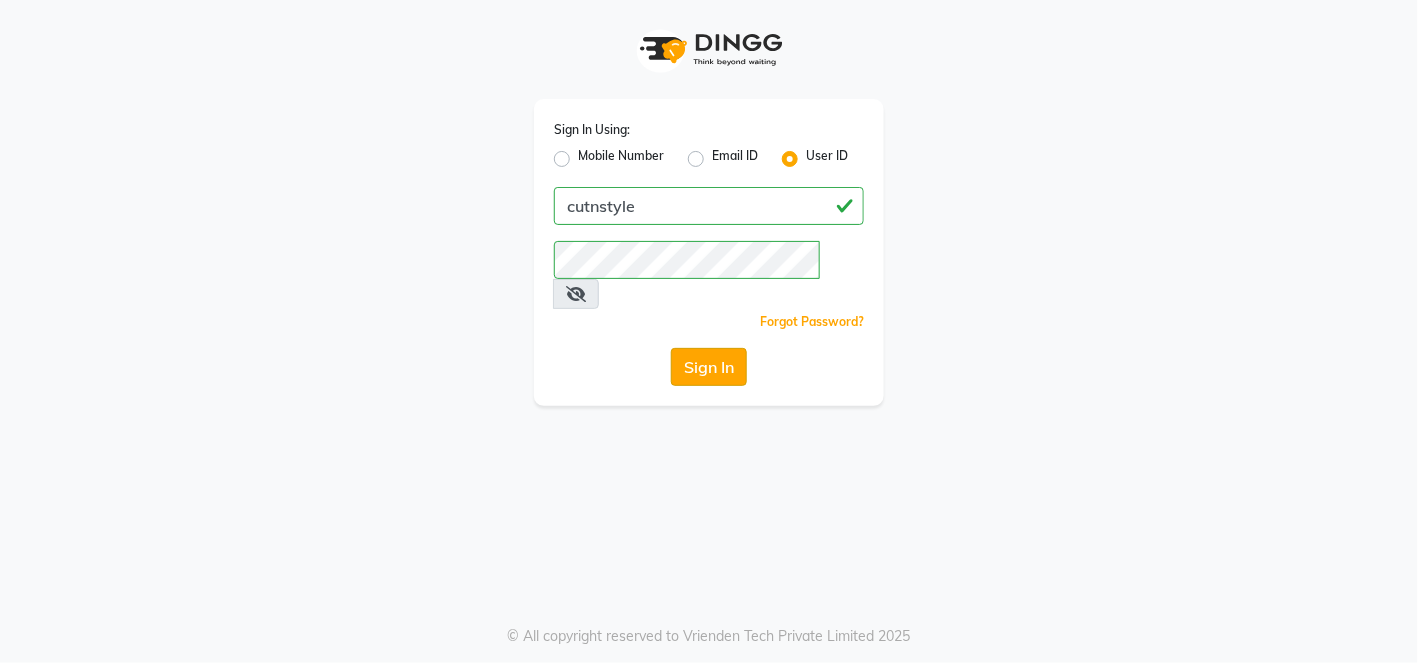 click on "Sign In" 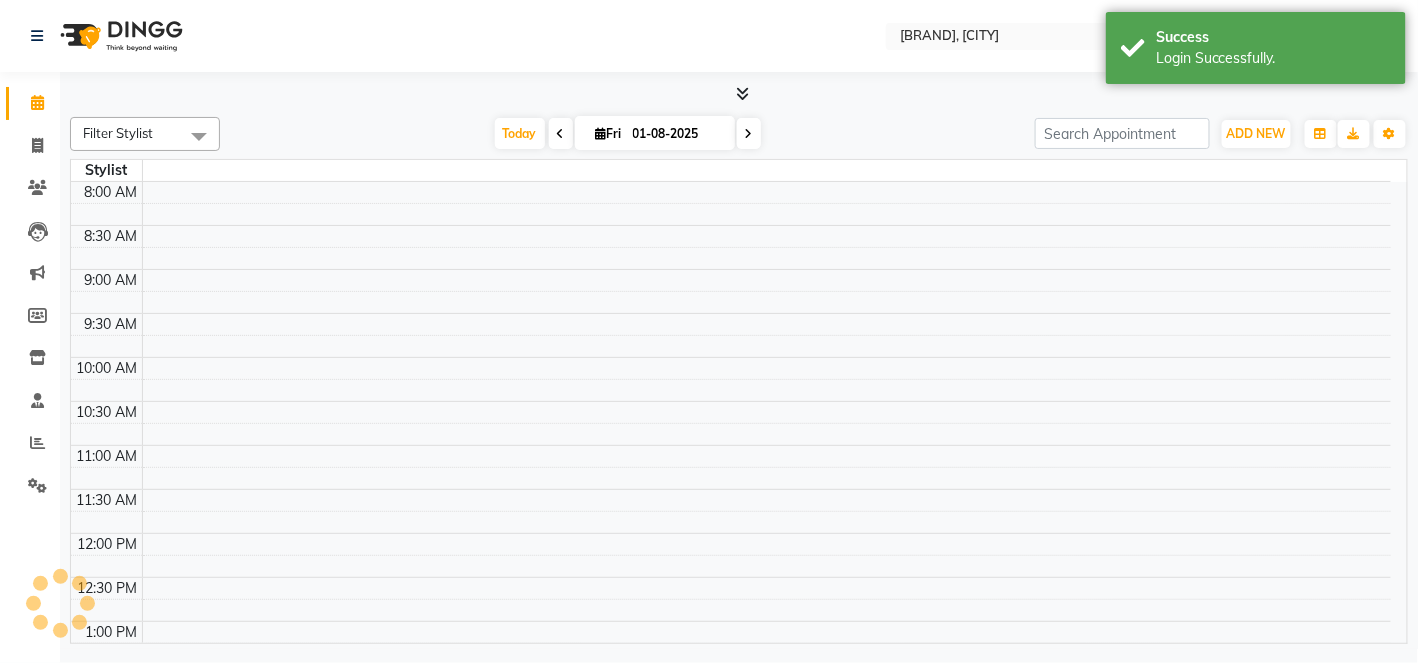 select on "en" 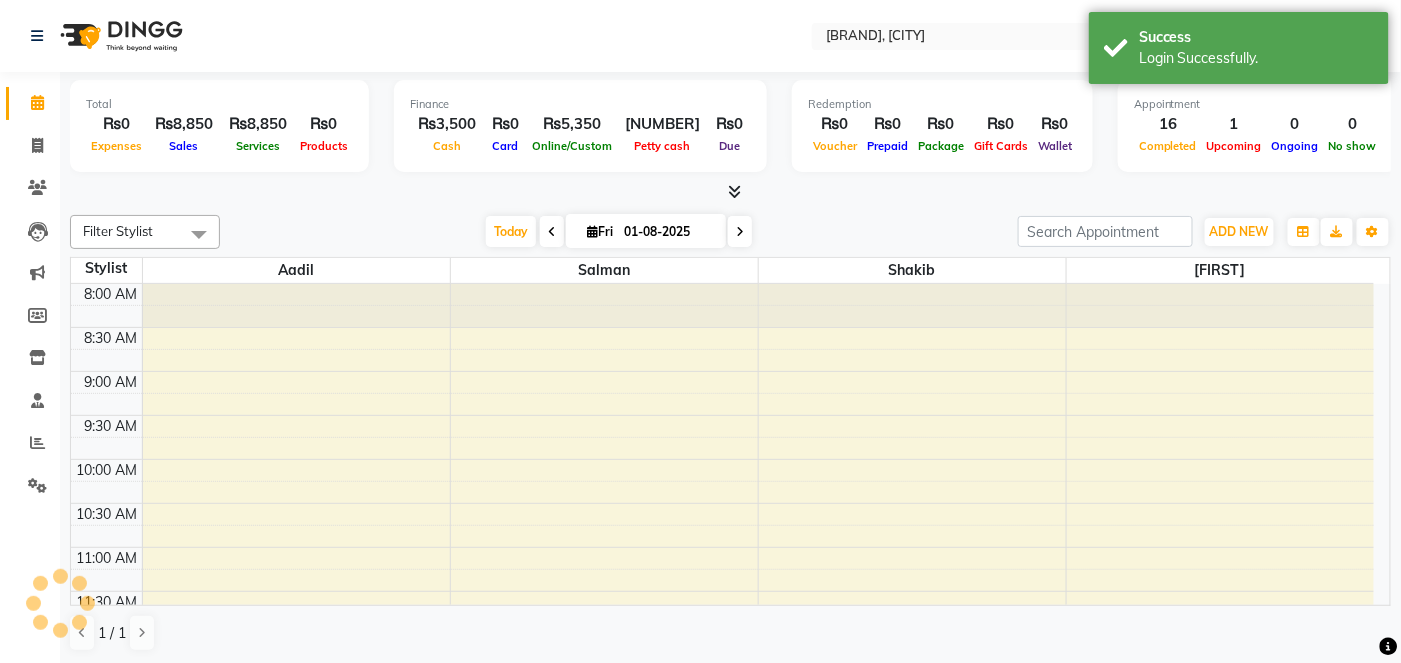 scroll, scrollTop: 0, scrollLeft: 0, axis: both 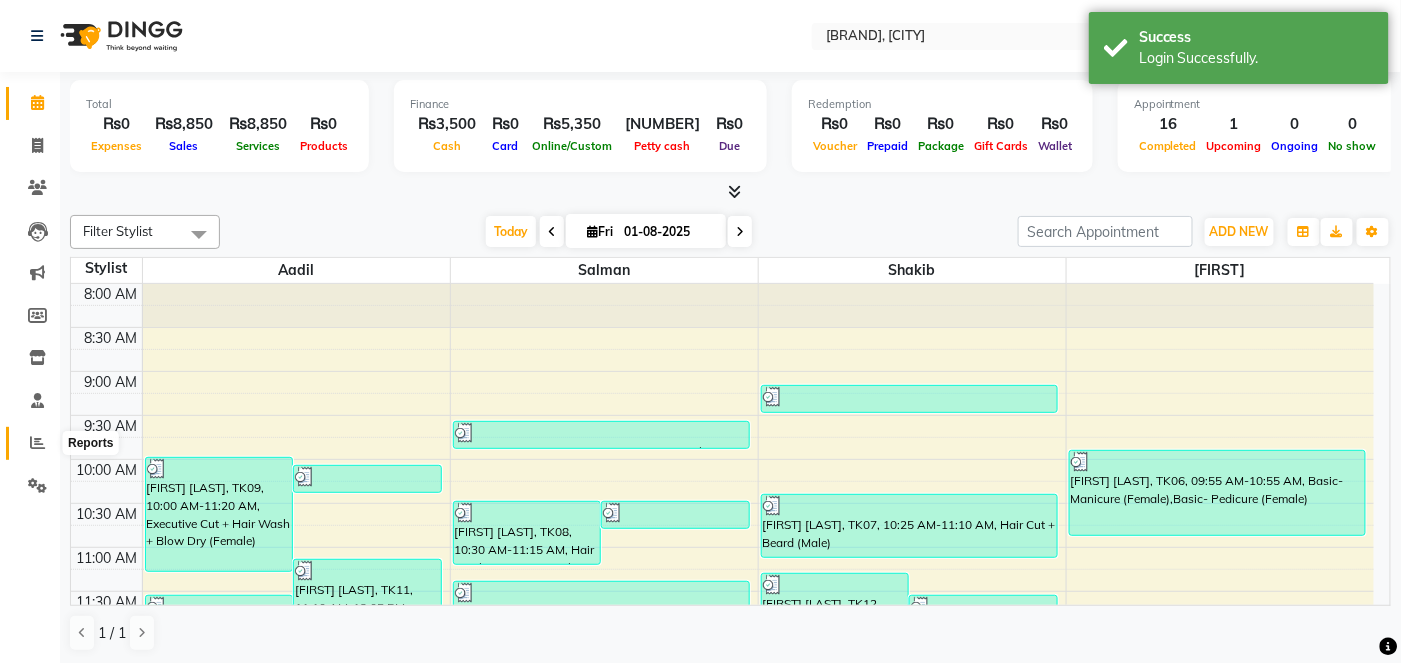 click 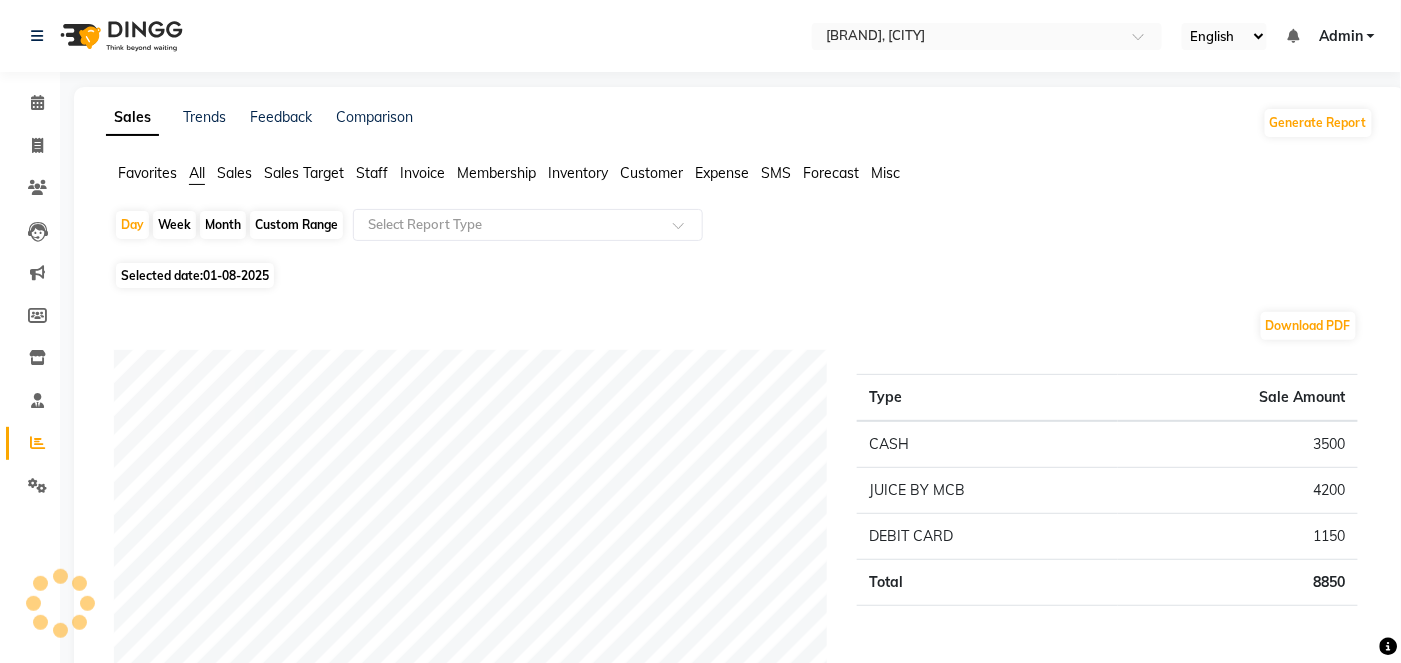 click on "Month" 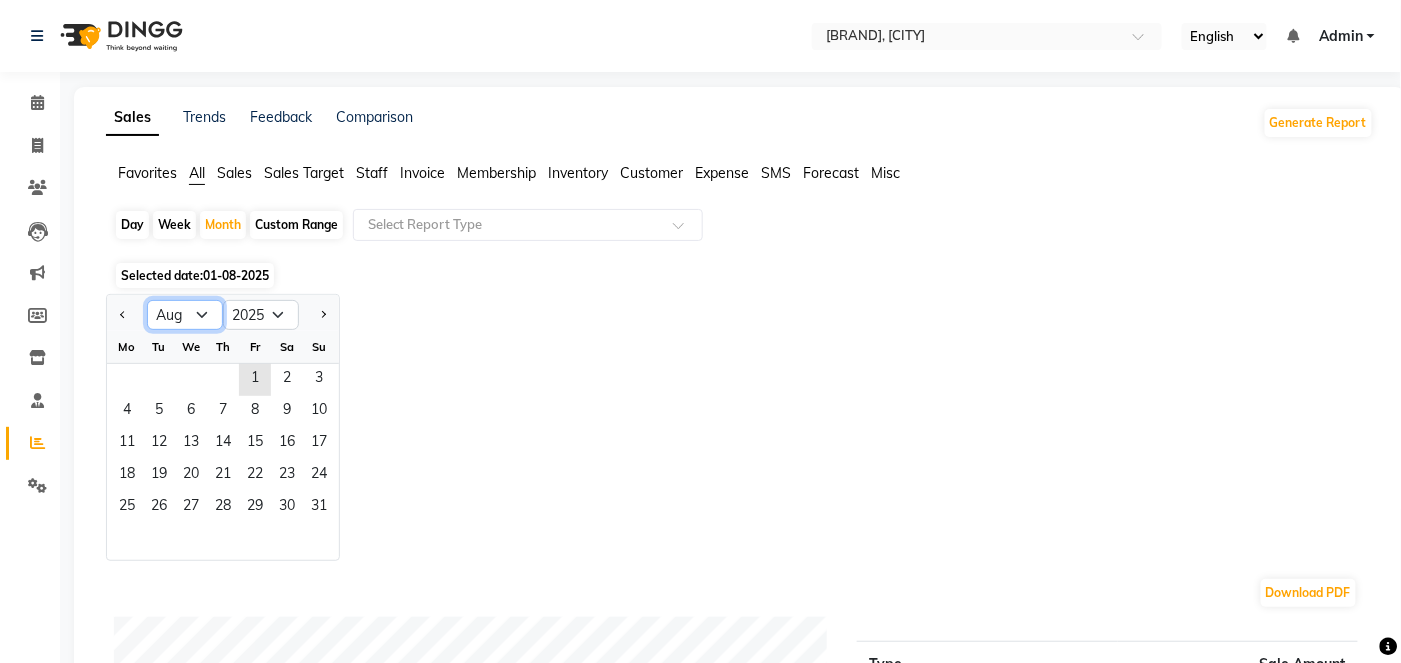 click on "Jan Feb Mar Apr May Jun Jul Aug Sep Oct Nov Dec" 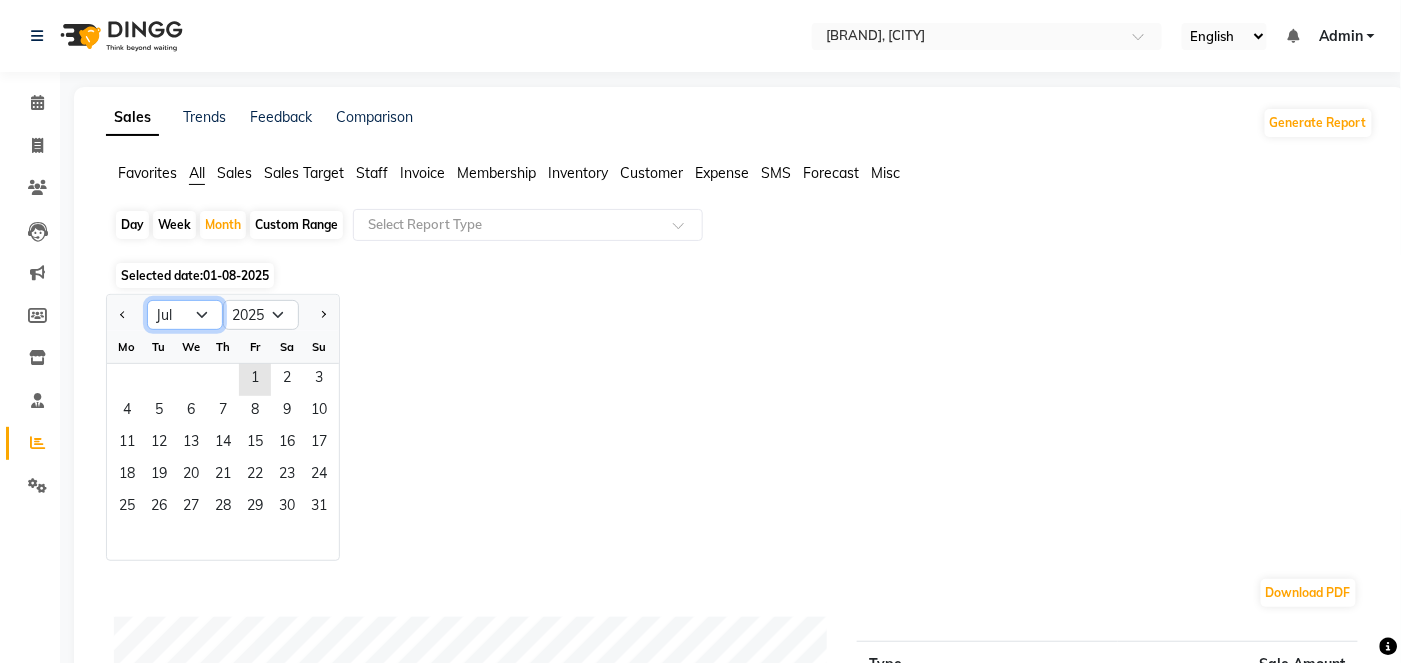 click on "Jan Feb Mar Apr May Jun Jul Aug Sep Oct Nov Dec" 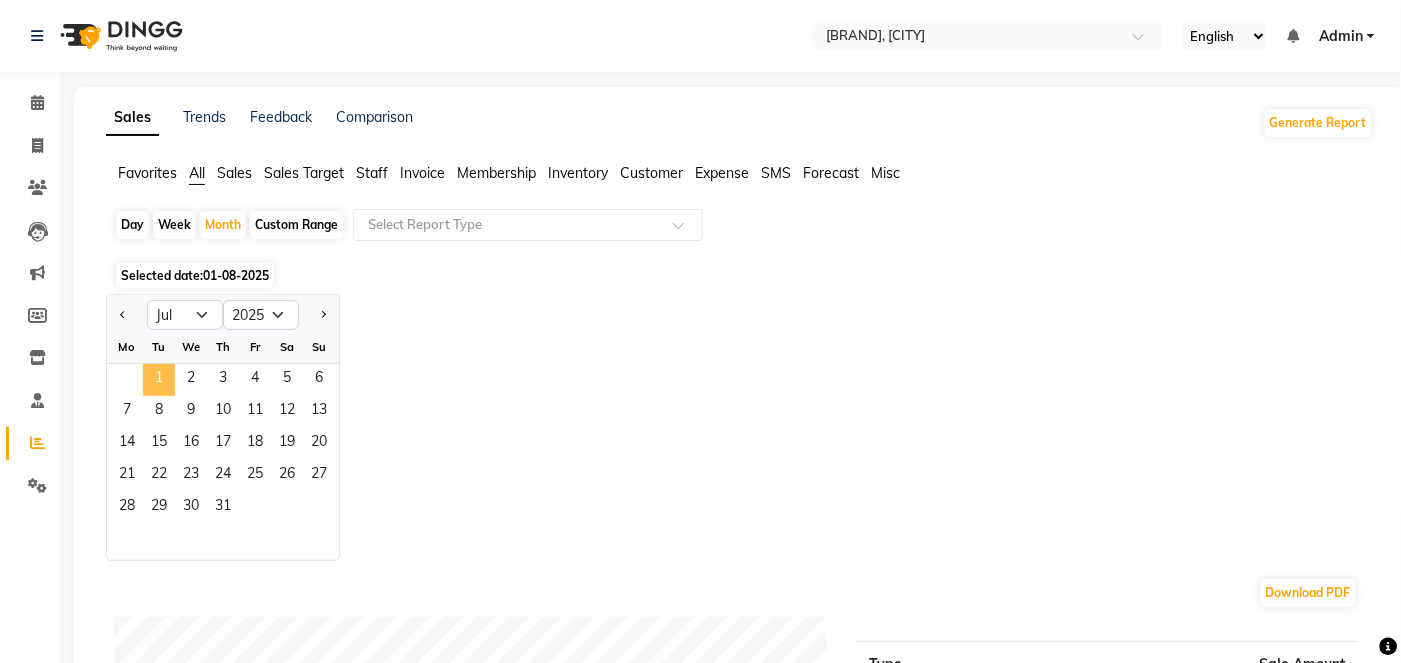 click on "1" 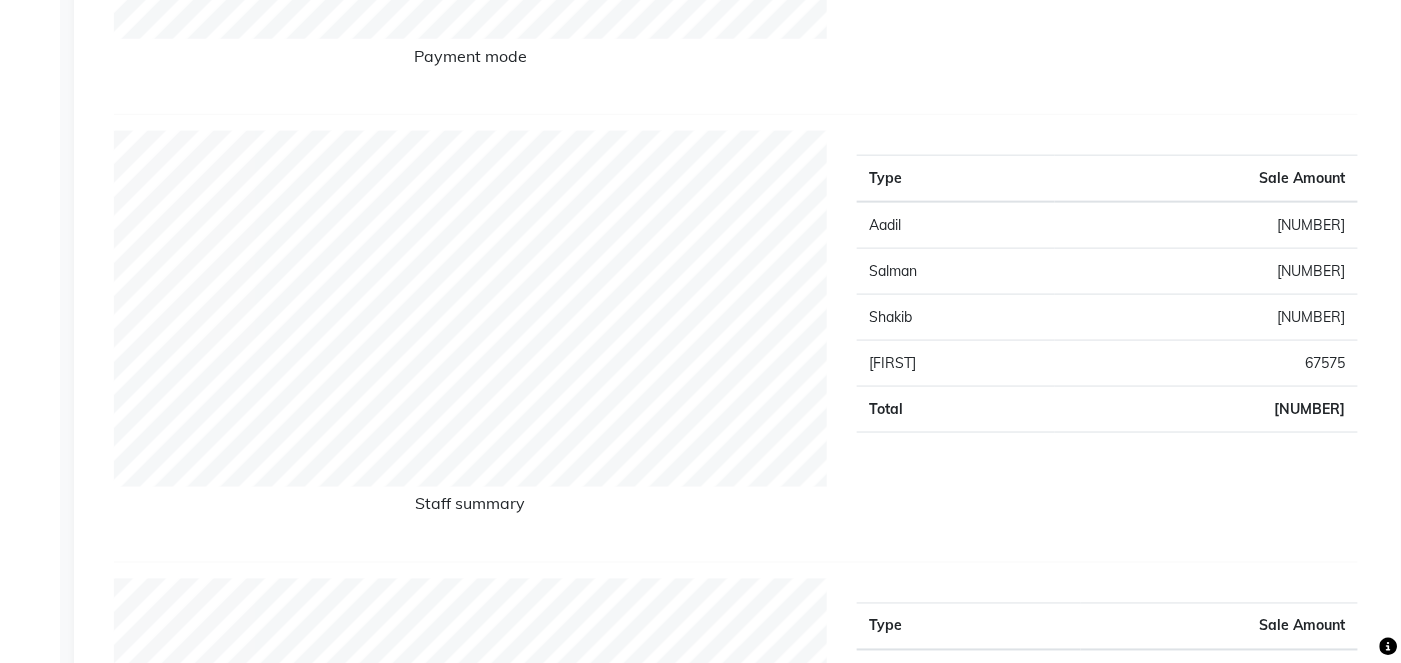 scroll, scrollTop: 688, scrollLeft: 0, axis: vertical 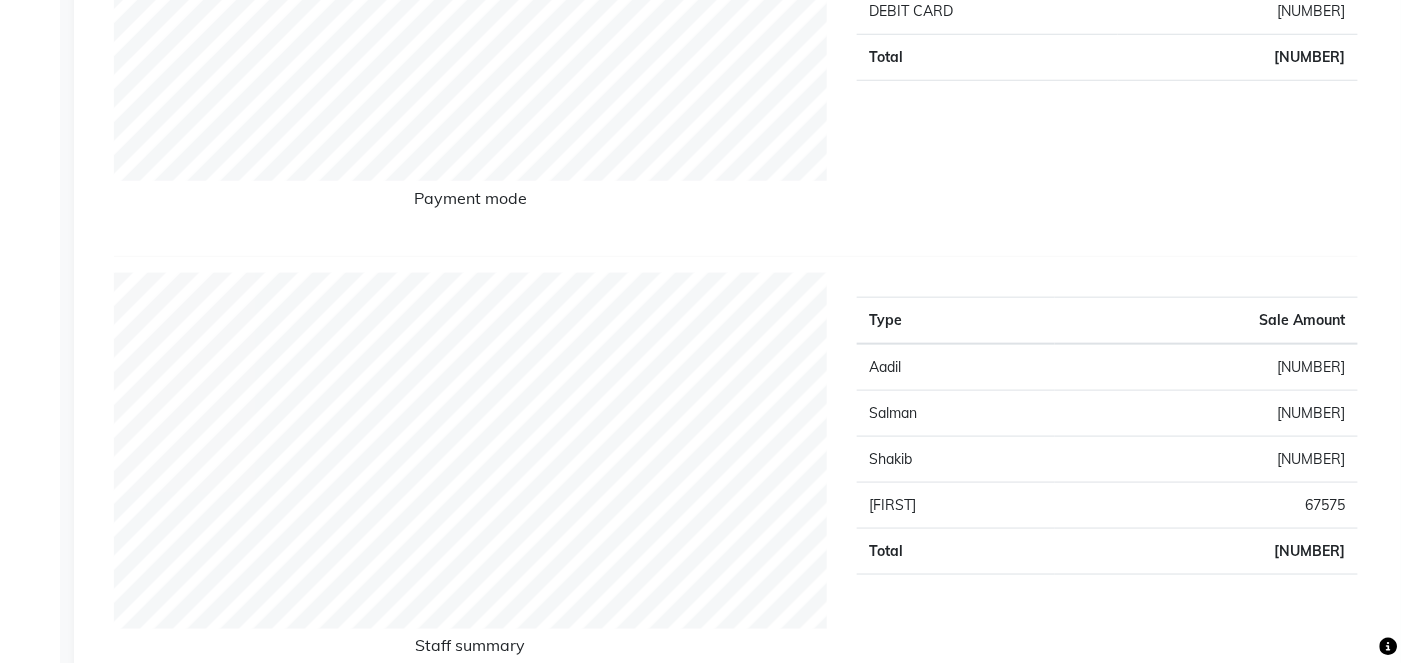 click on "Type Sale Amount CASH [NUMBER] JUICE BY MCB [NUMBER] DEBIT CARD [NUMBER] Total [NUMBER]" 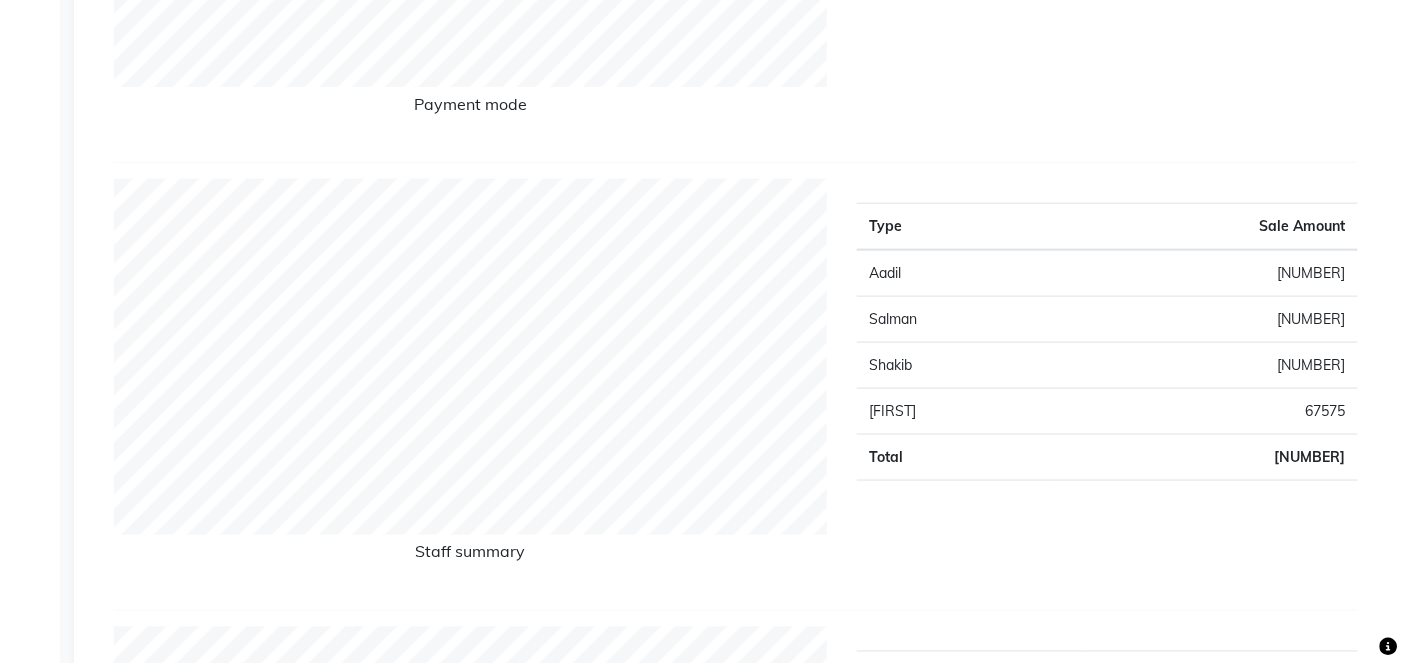 scroll, scrollTop: 615, scrollLeft: 0, axis: vertical 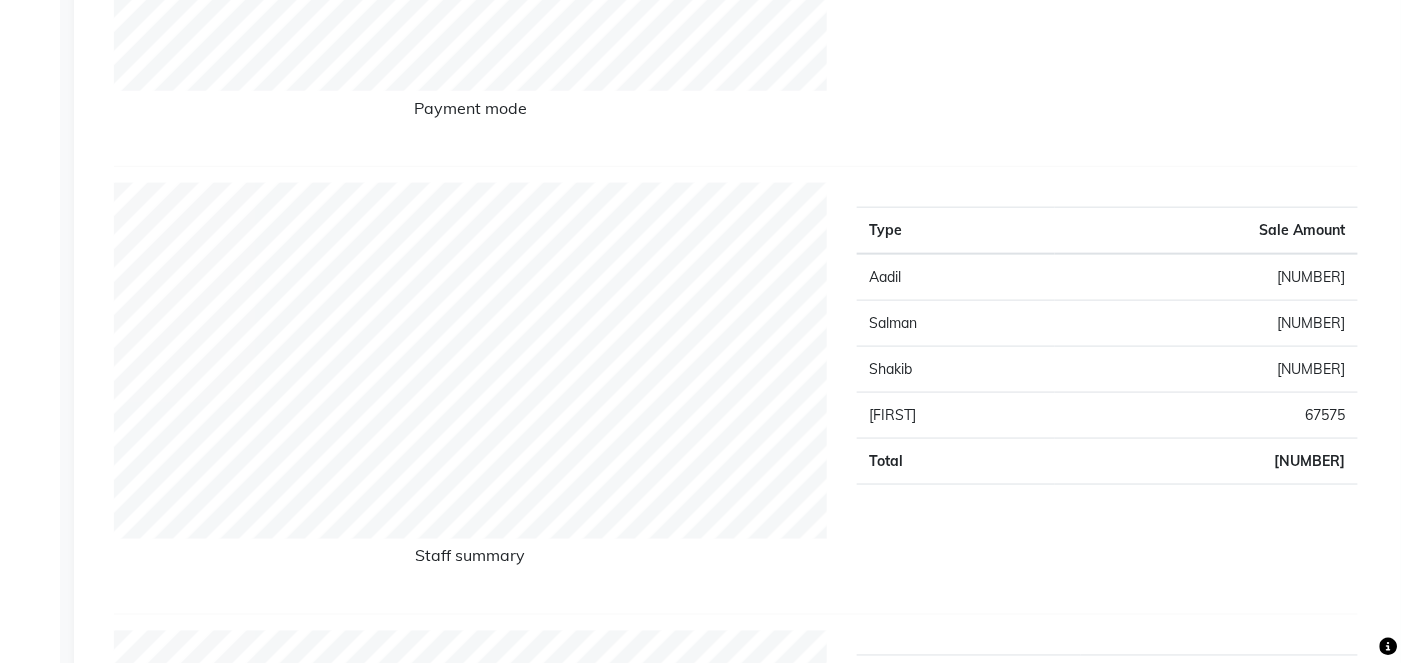 click on "Aadil" 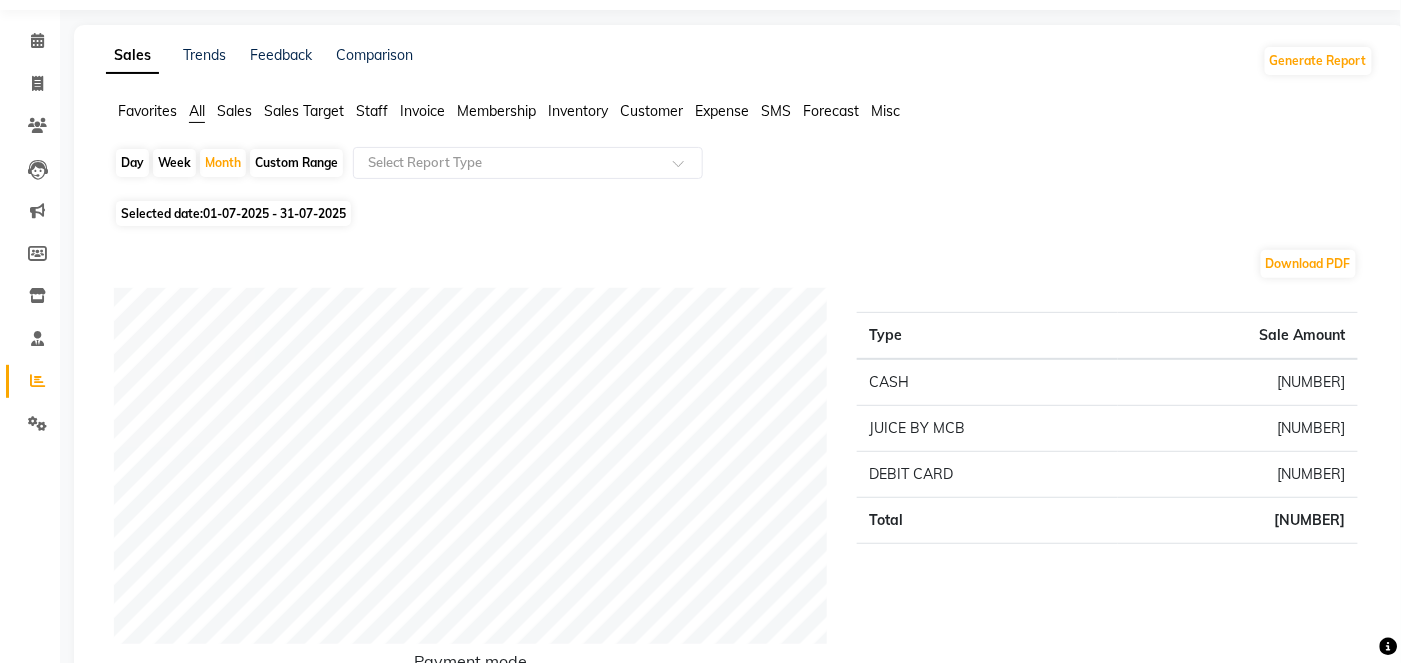 scroll, scrollTop: 57, scrollLeft: 0, axis: vertical 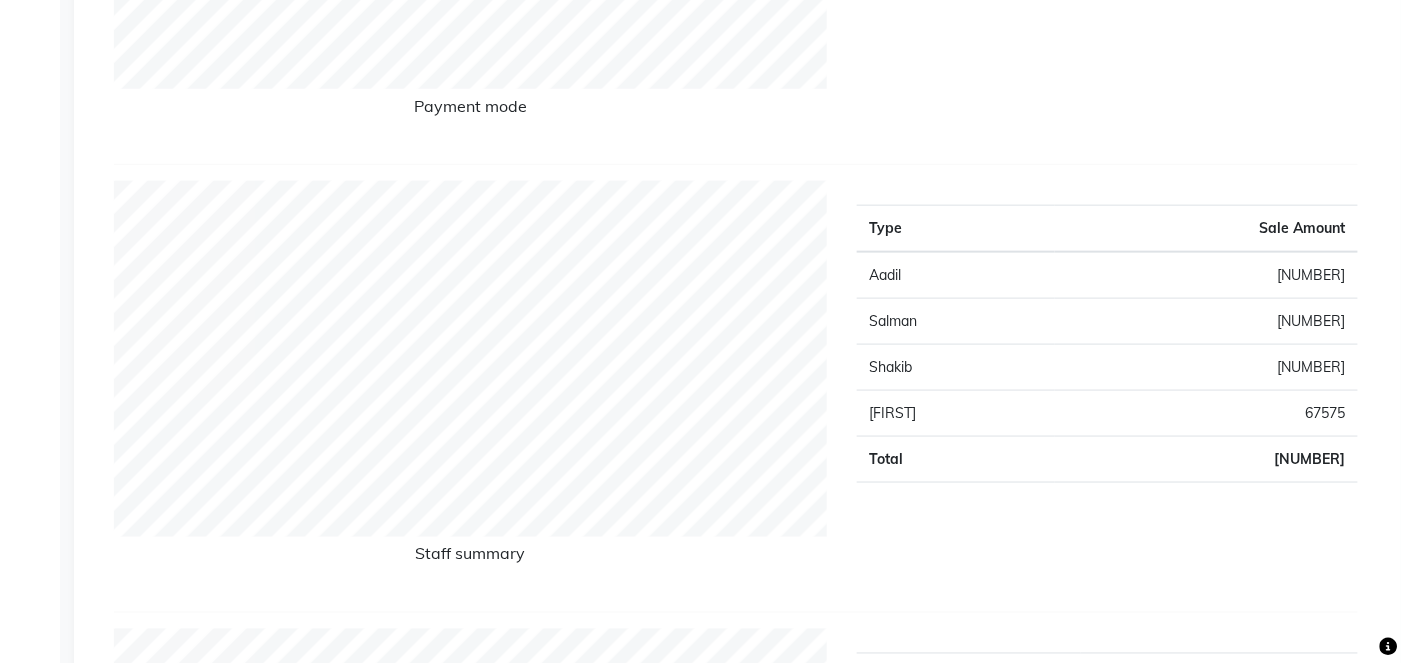 click on "[NUMBER]" 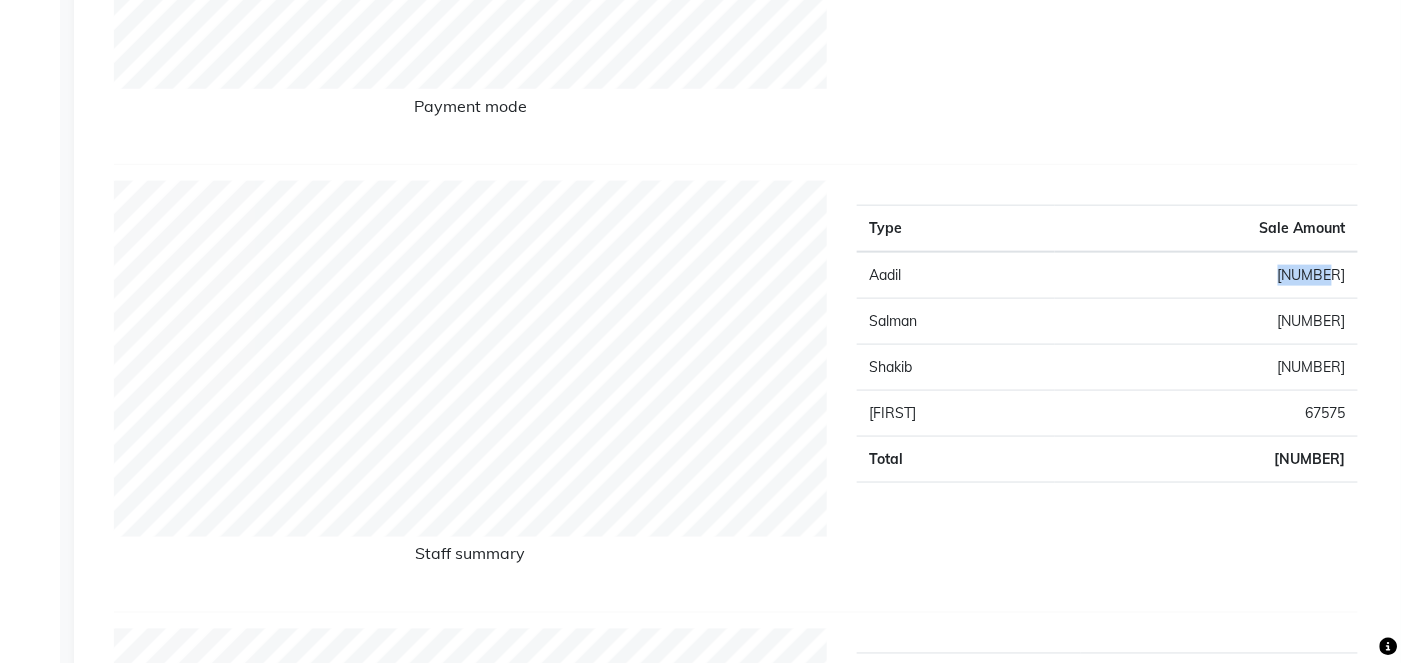 click on "[NUMBER]" 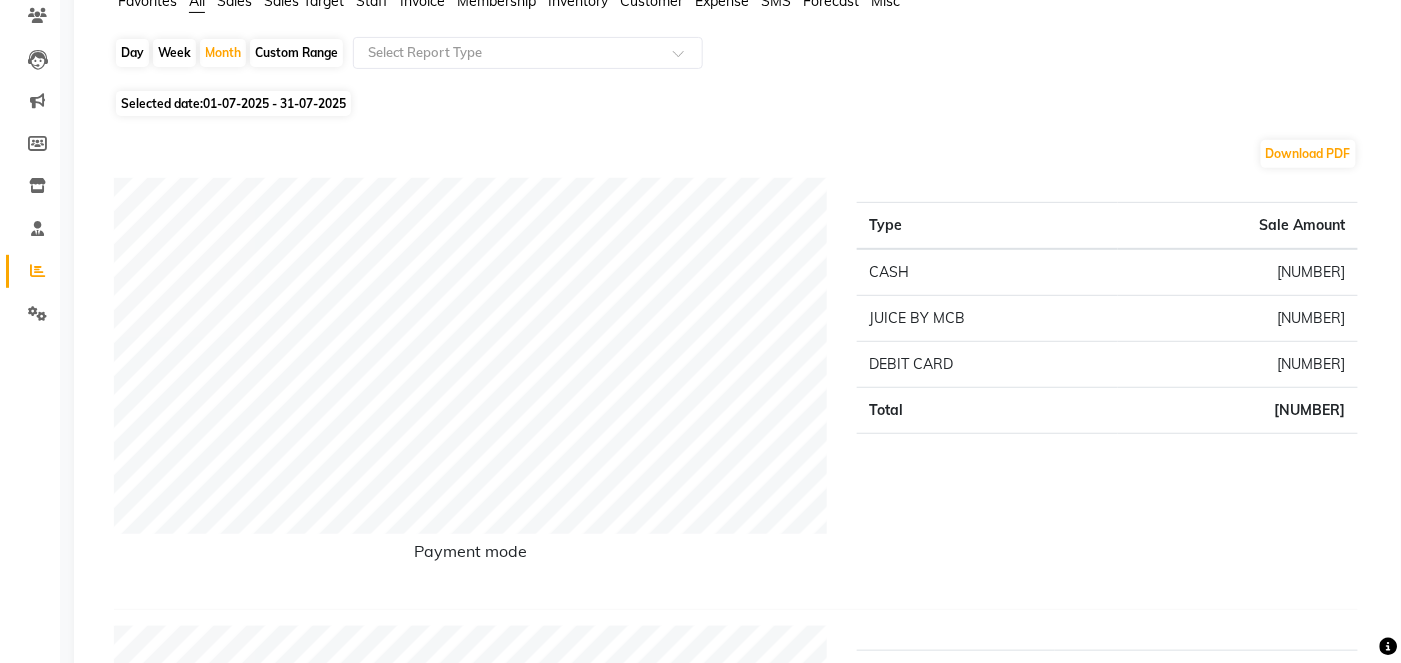 scroll, scrollTop: 168, scrollLeft: 0, axis: vertical 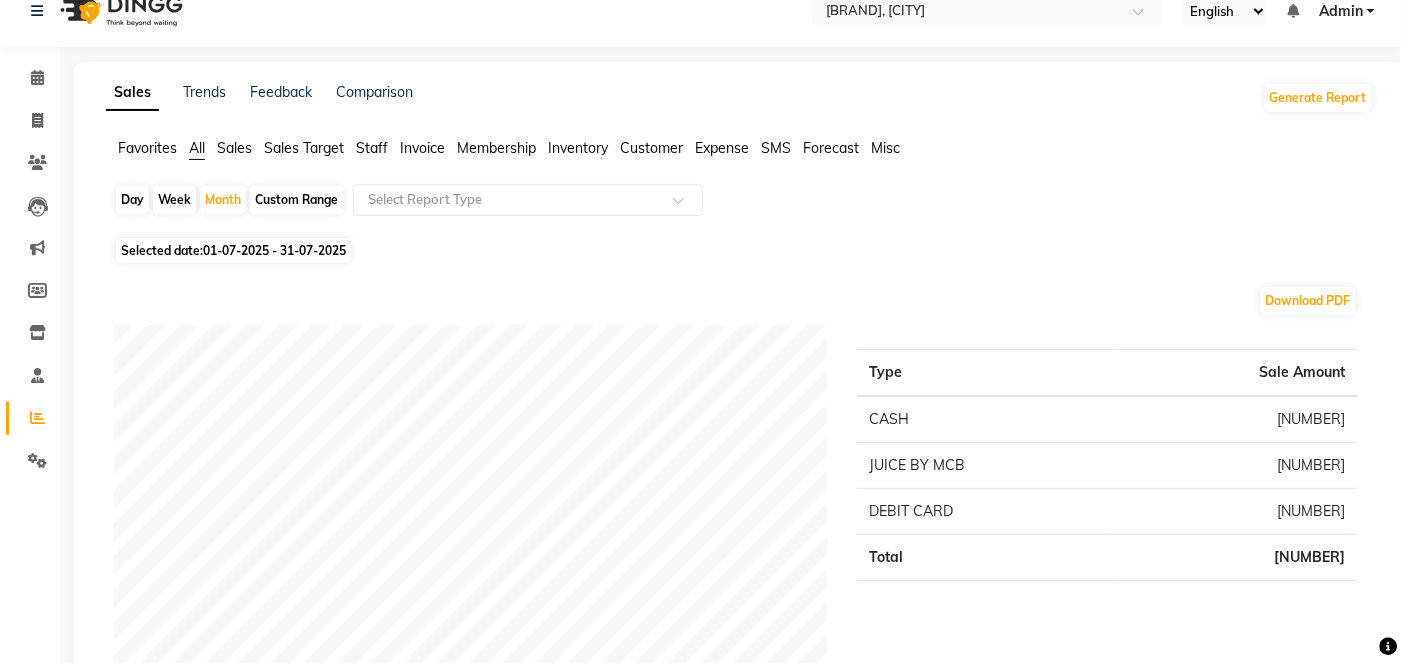 click on "Favorites" 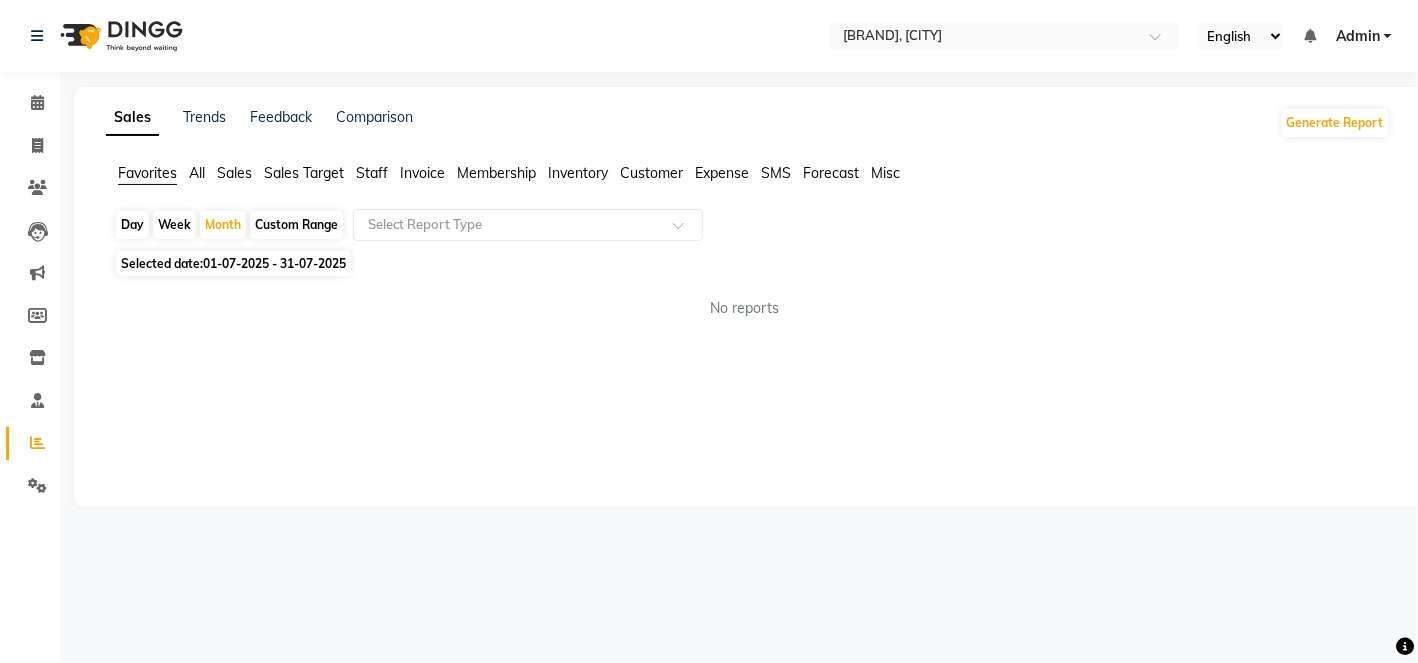 click on "All" 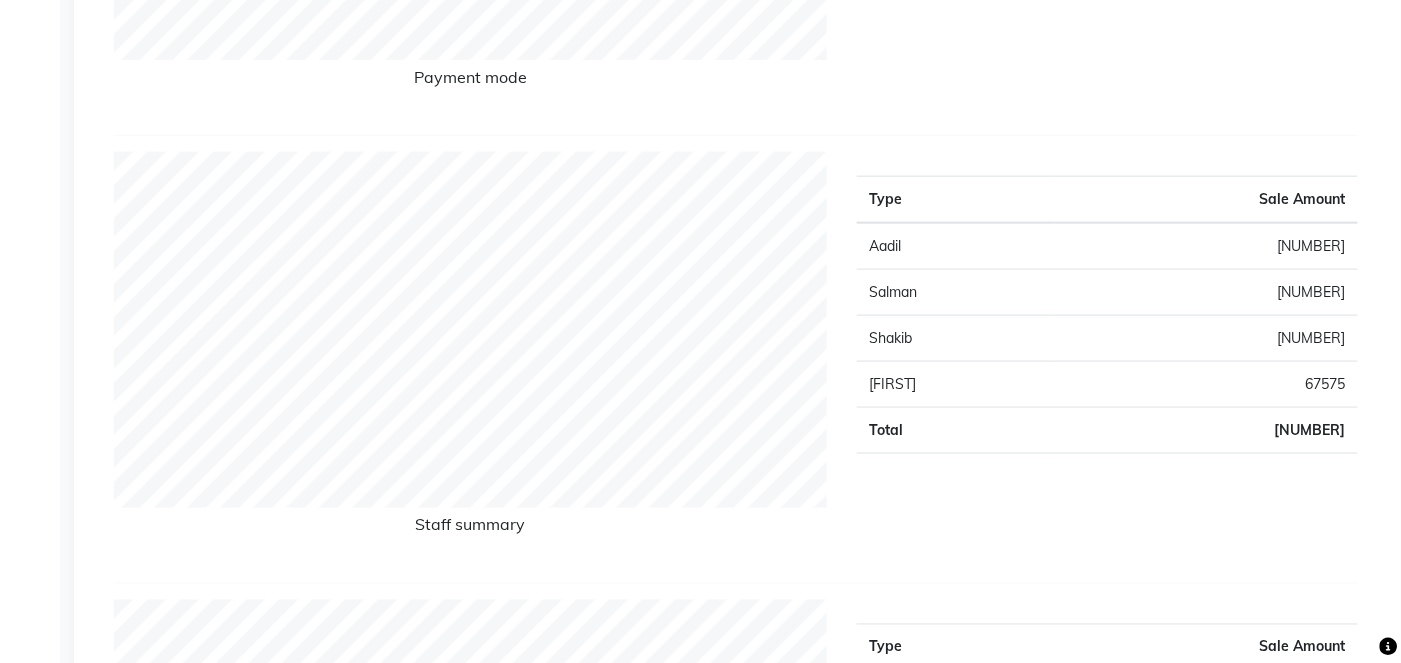 scroll, scrollTop: 590, scrollLeft: 0, axis: vertical 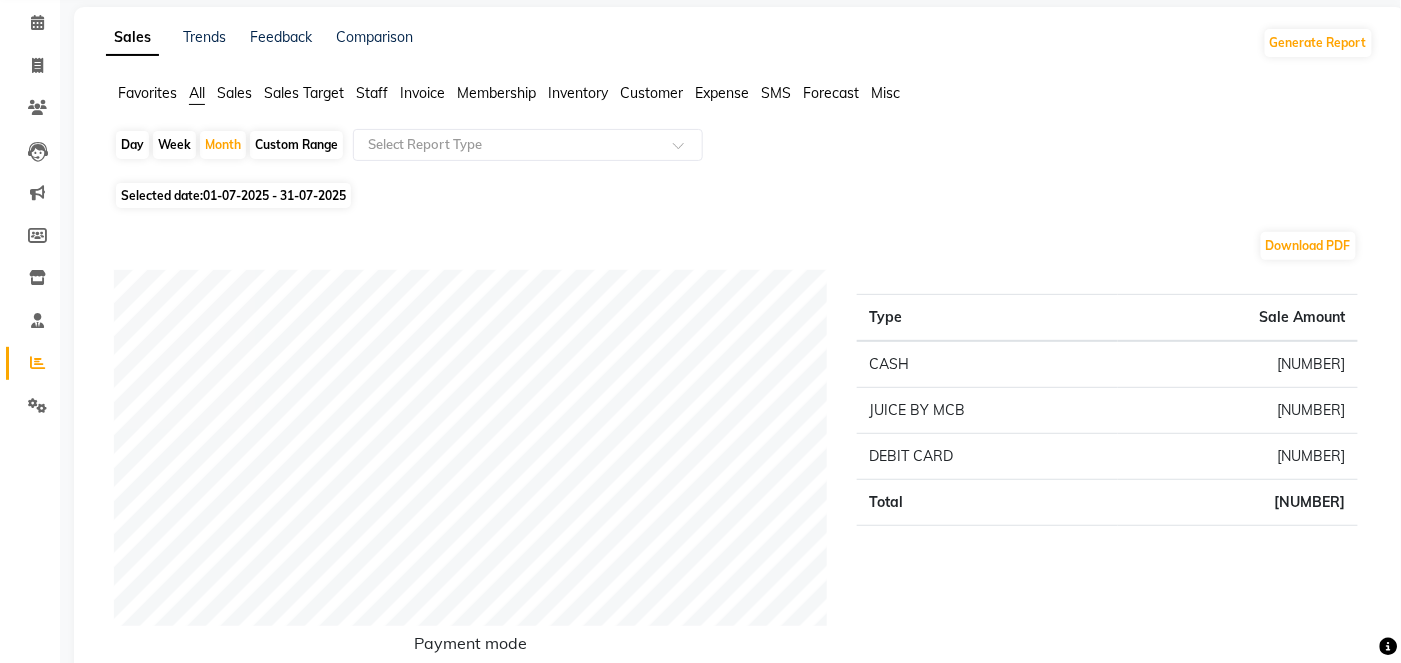 click on "Sales Target" 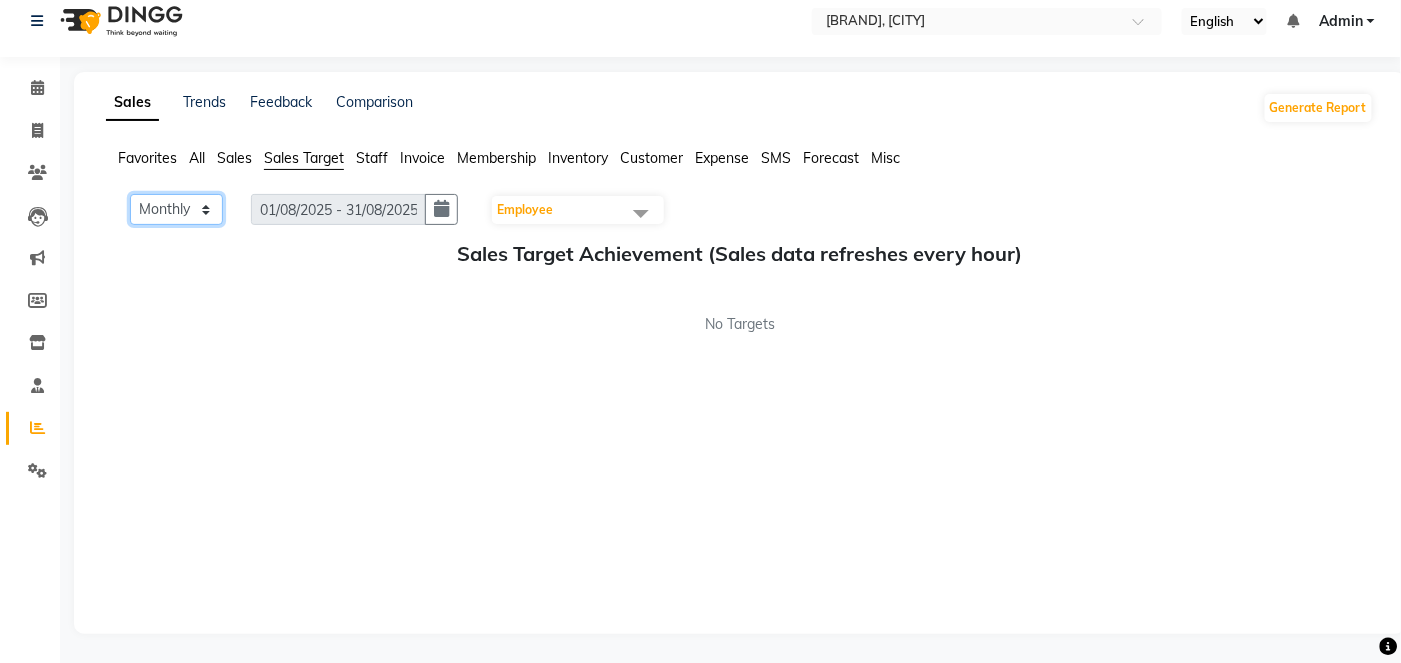 click on "Monthly Weekly" 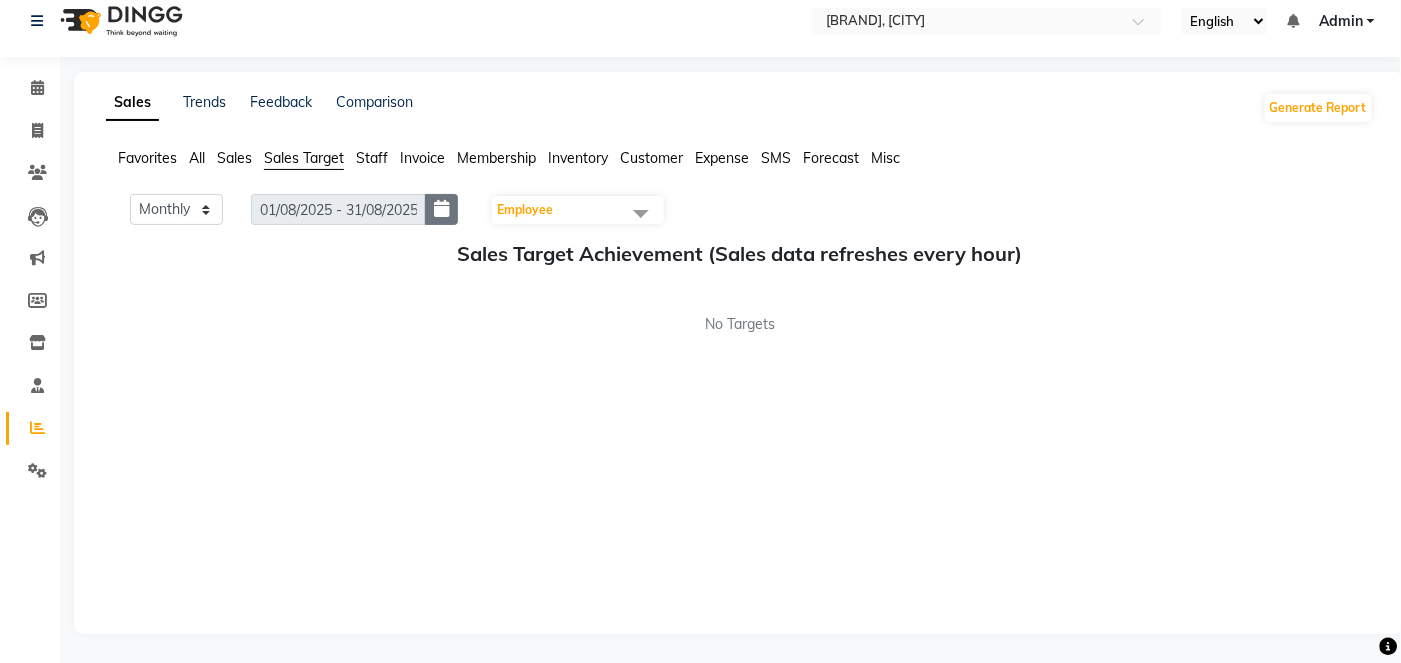 click 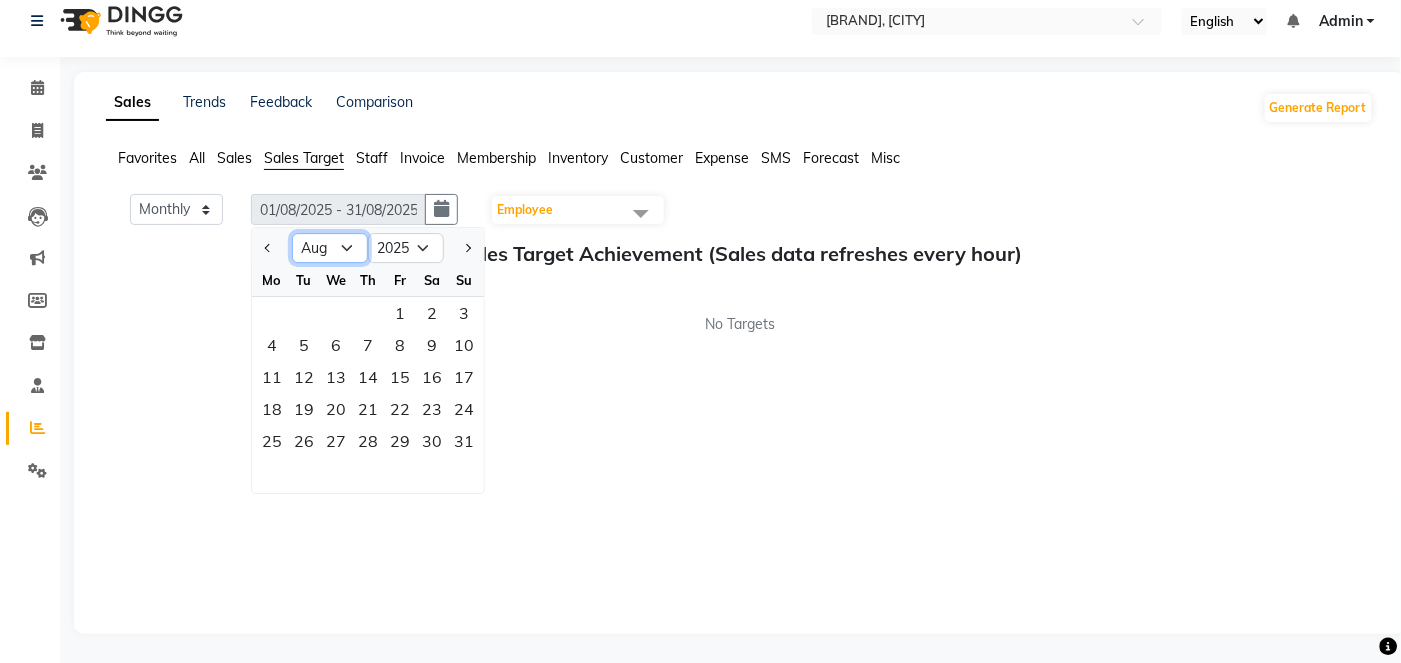 click on "Jan Feb Mar Apr May Jun Jul Aug Sep Oct Nov Dec" 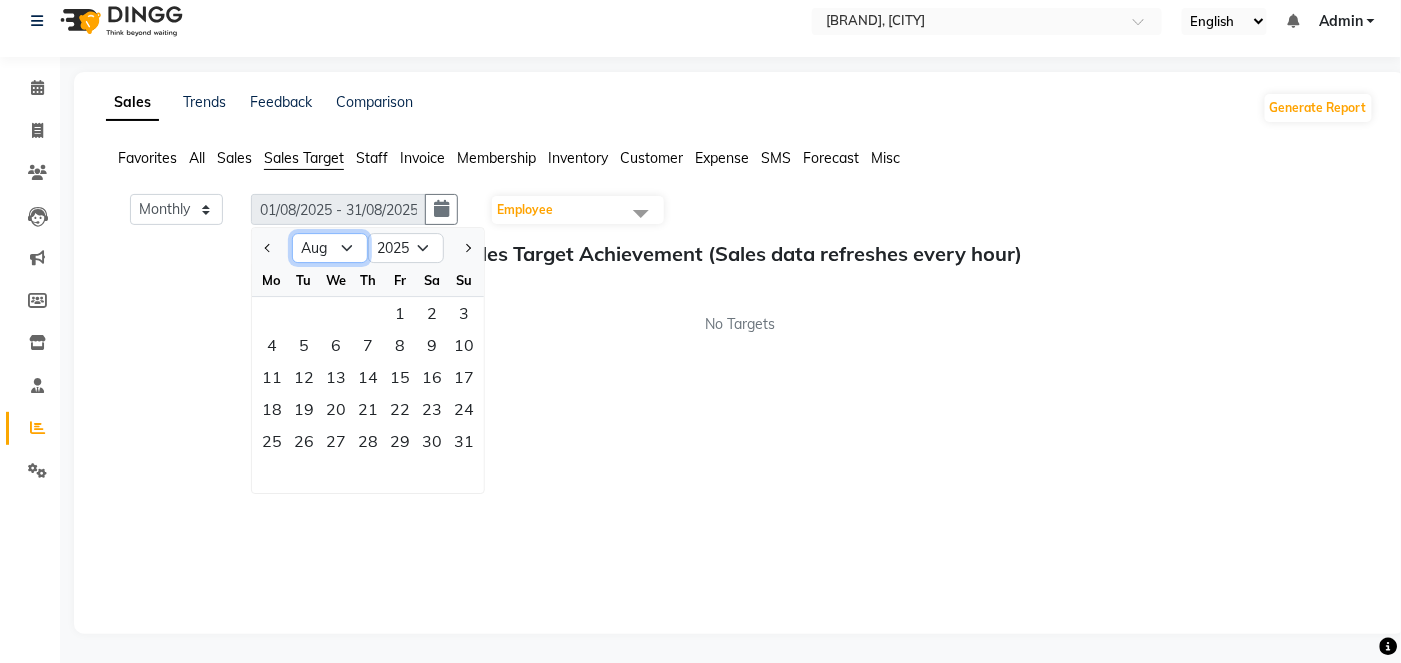 select on "7" 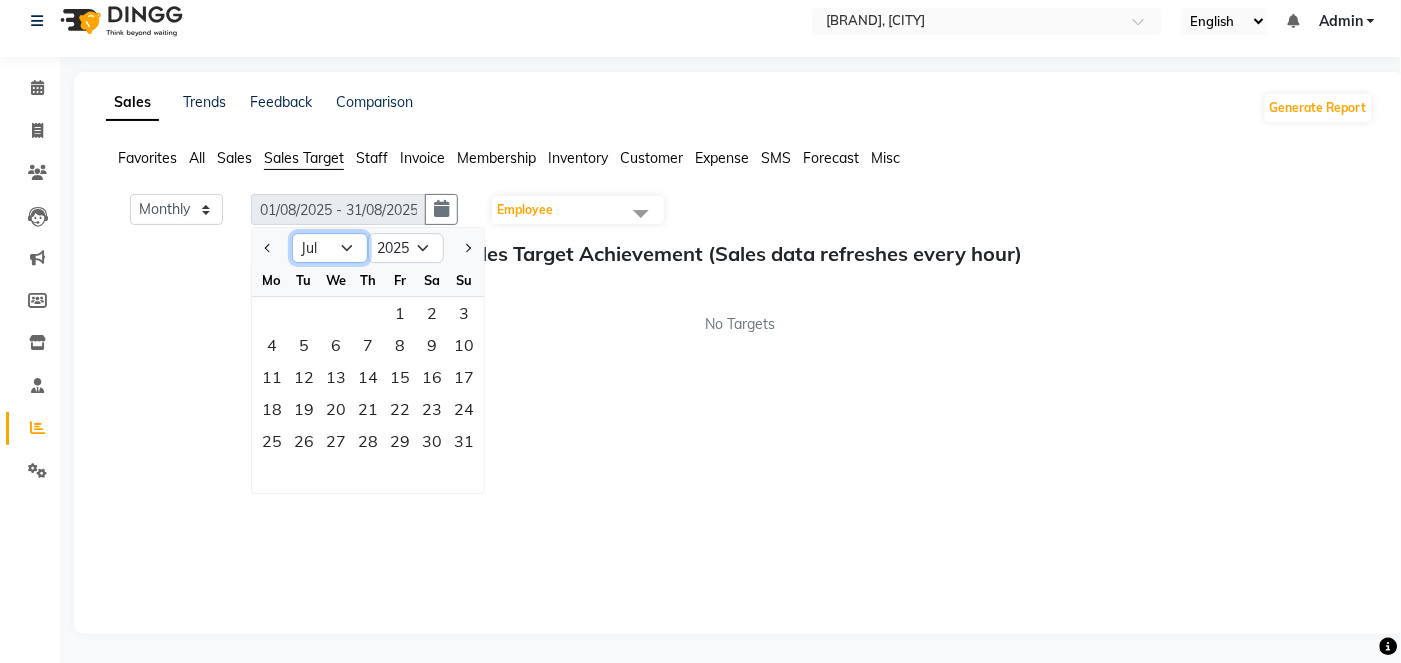 click on "Jan Feb Mar Apr May Jun Jul Aug Sep Oct Nov Dec" 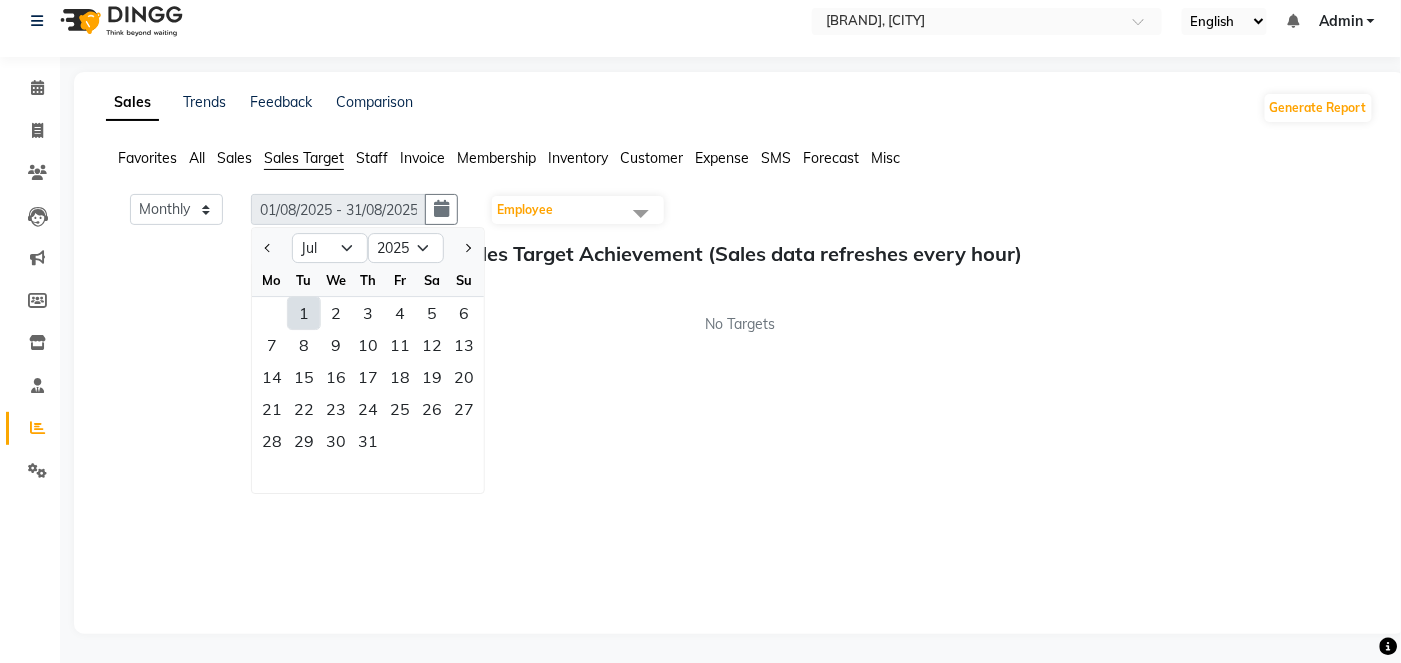 click on "1" 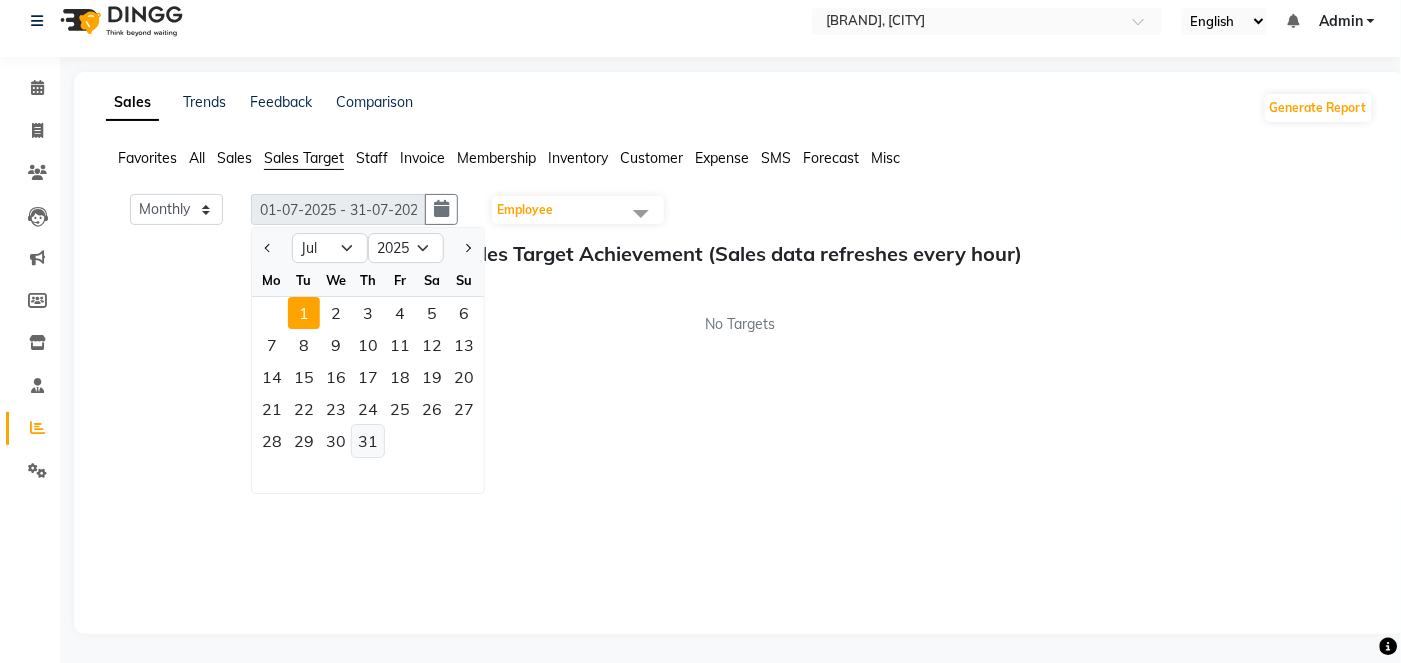 click on "31" 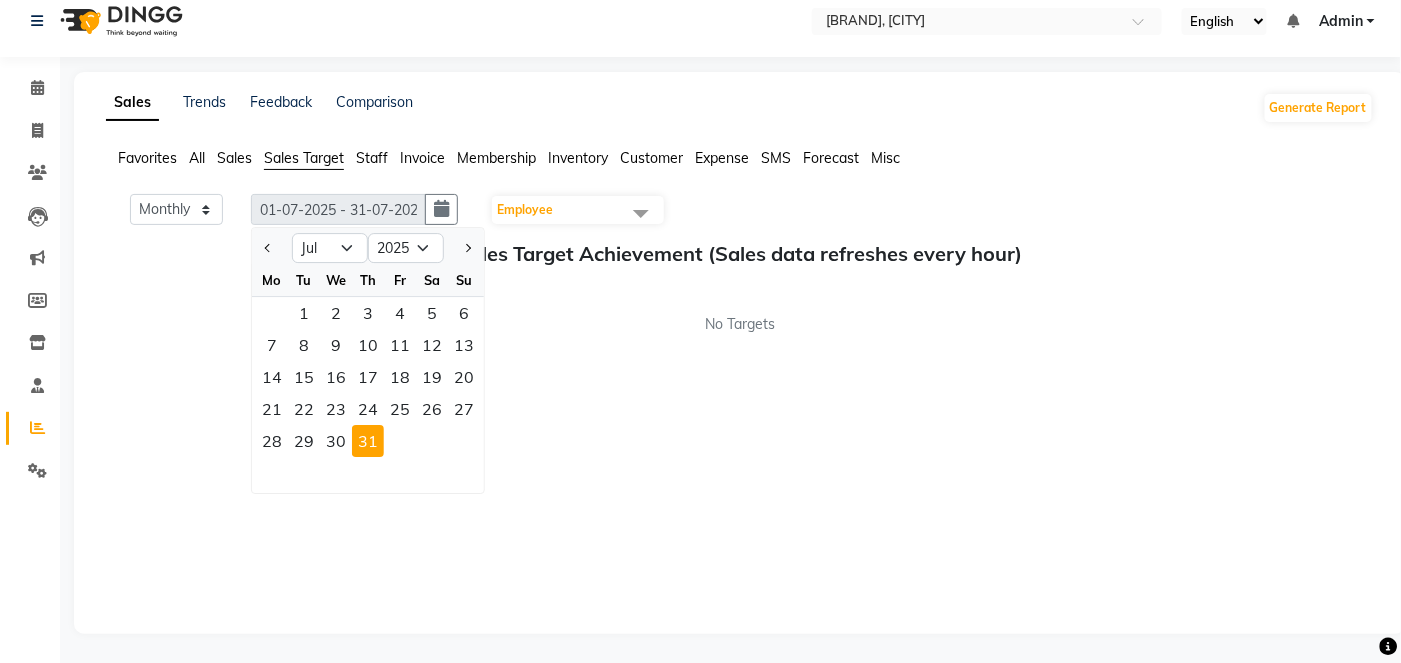 click 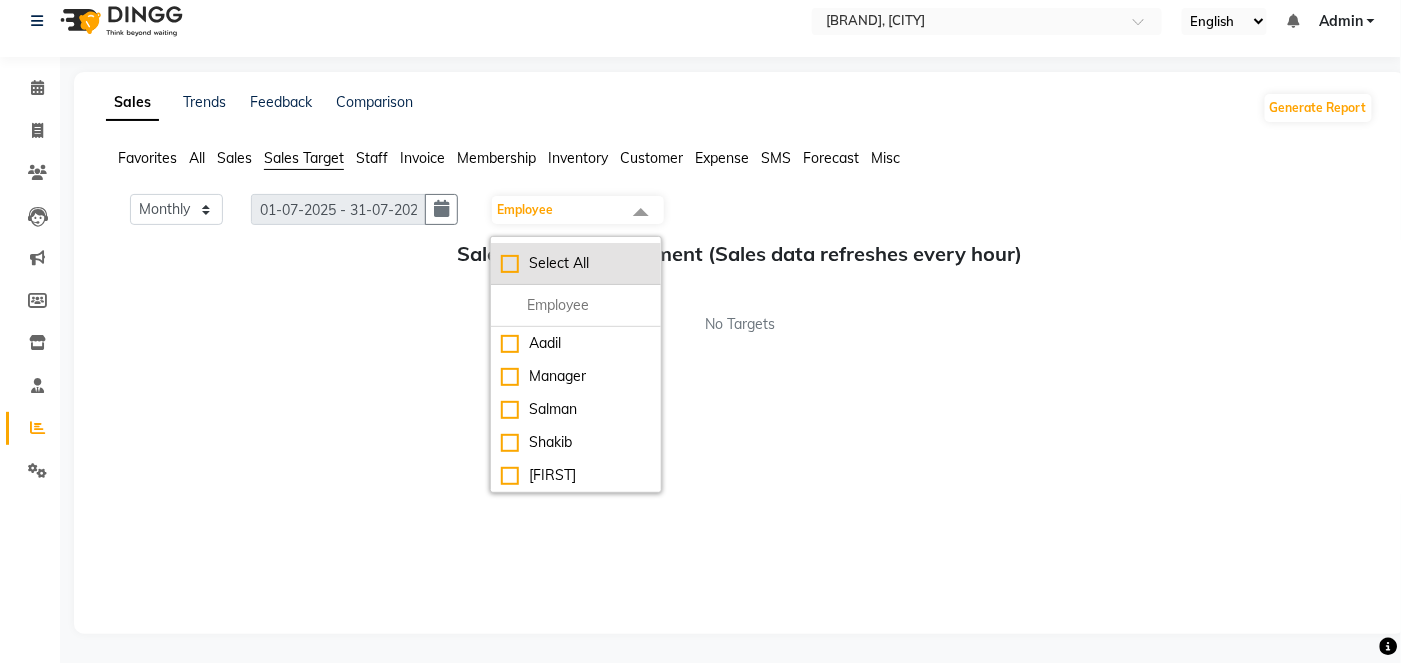 click on "Select All" 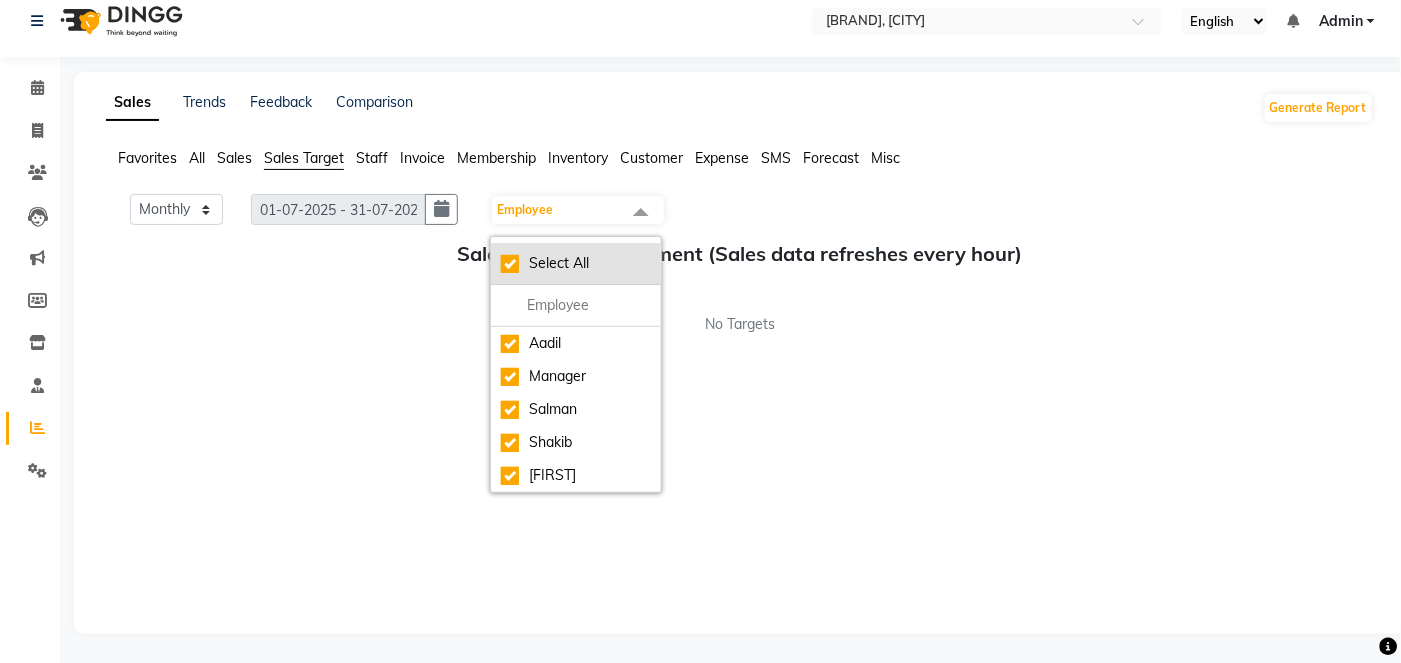 checkbox on "true" 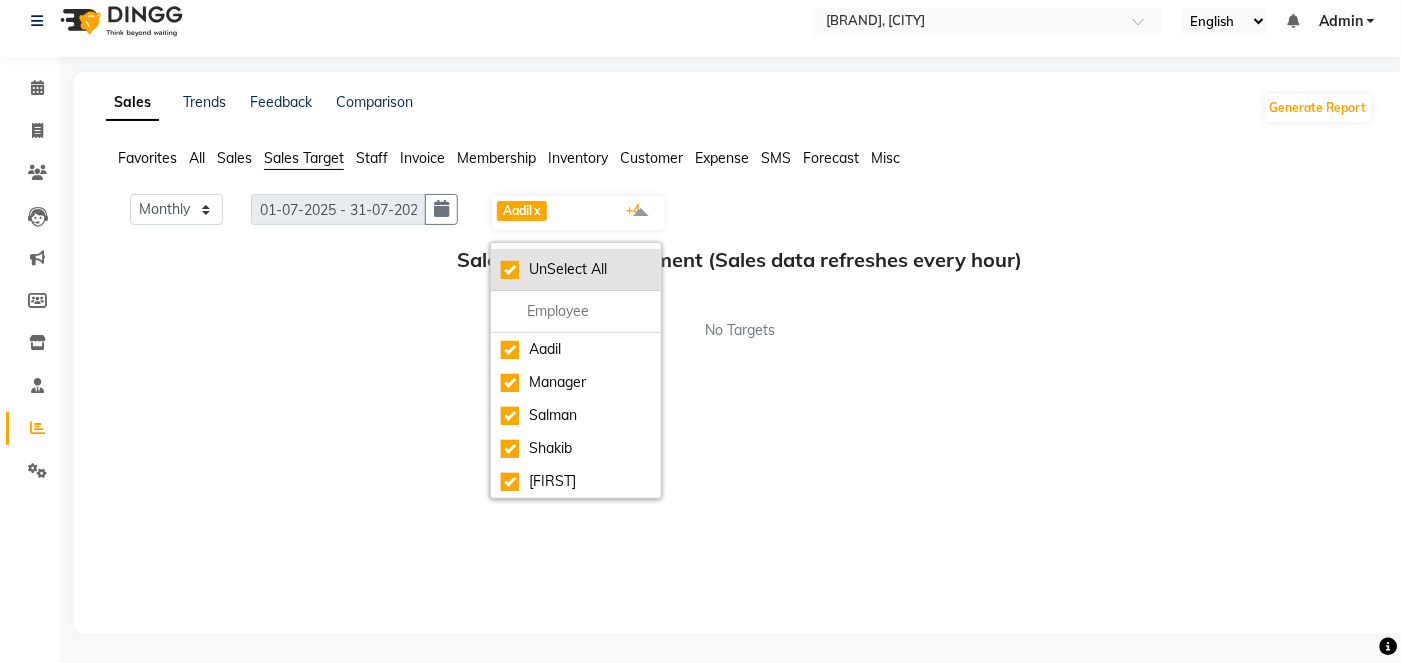 click on "UnSelect All" 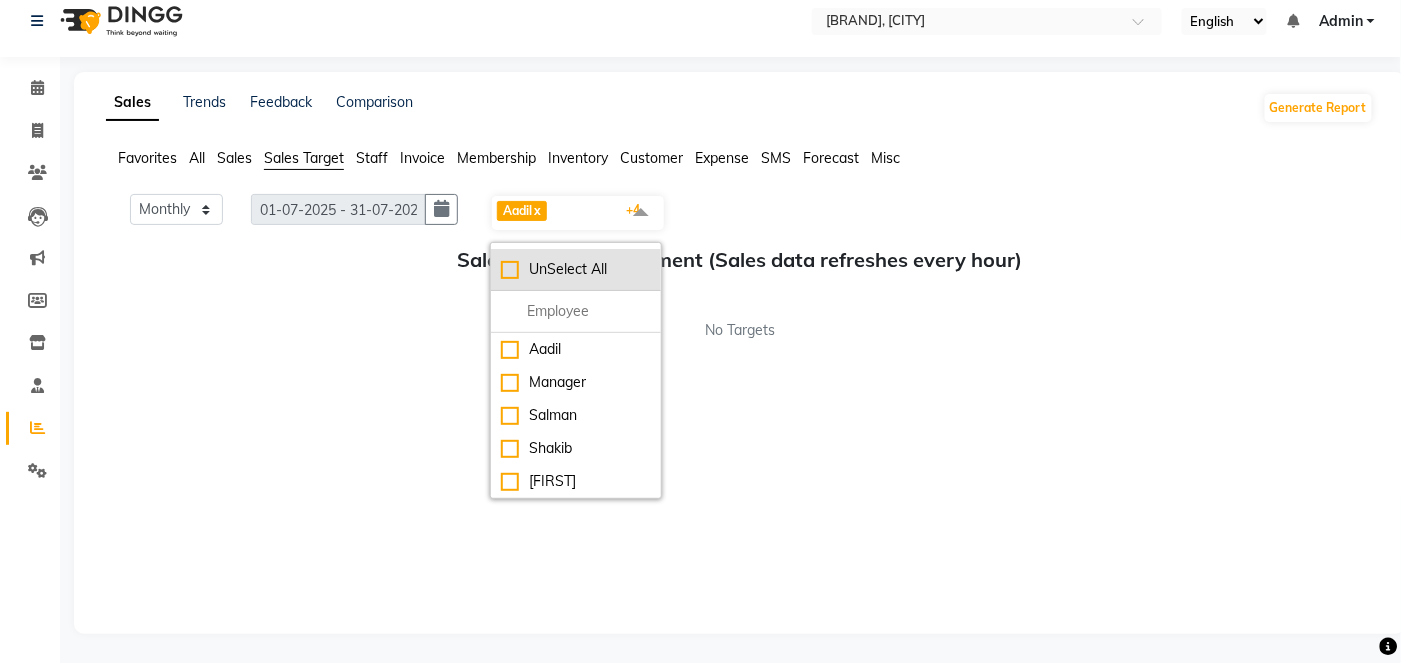 checkbox on "false" 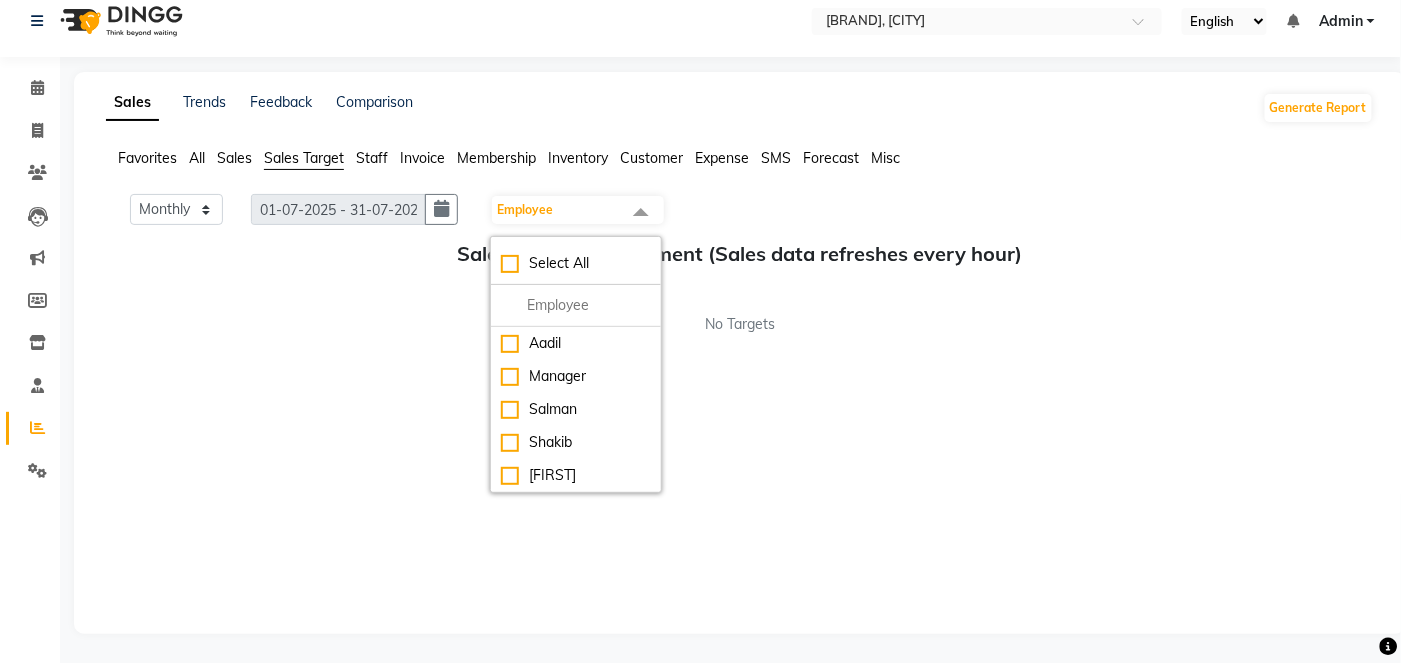 click on "Favorites All Sales Sales Target Staff Invoice Membership Inventory Customer Expense SMS Forecast Misc" 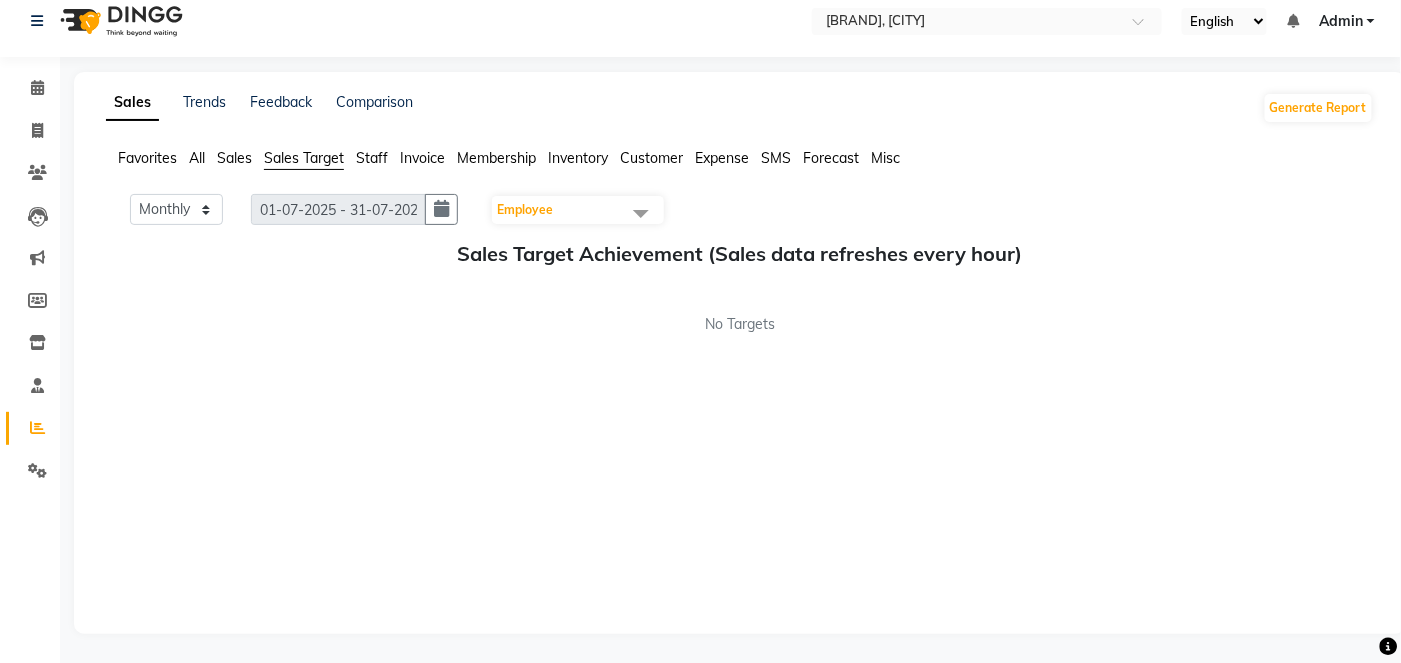 click on "Invoice" 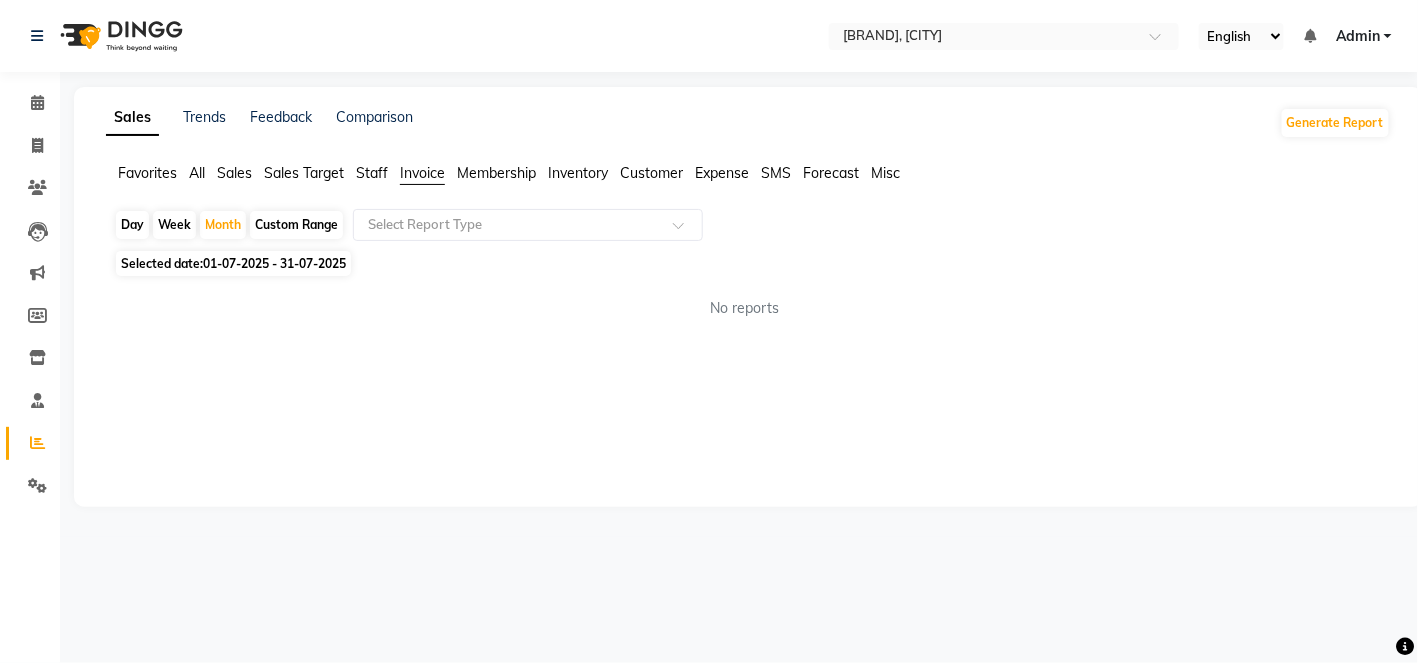 click on "Staff" 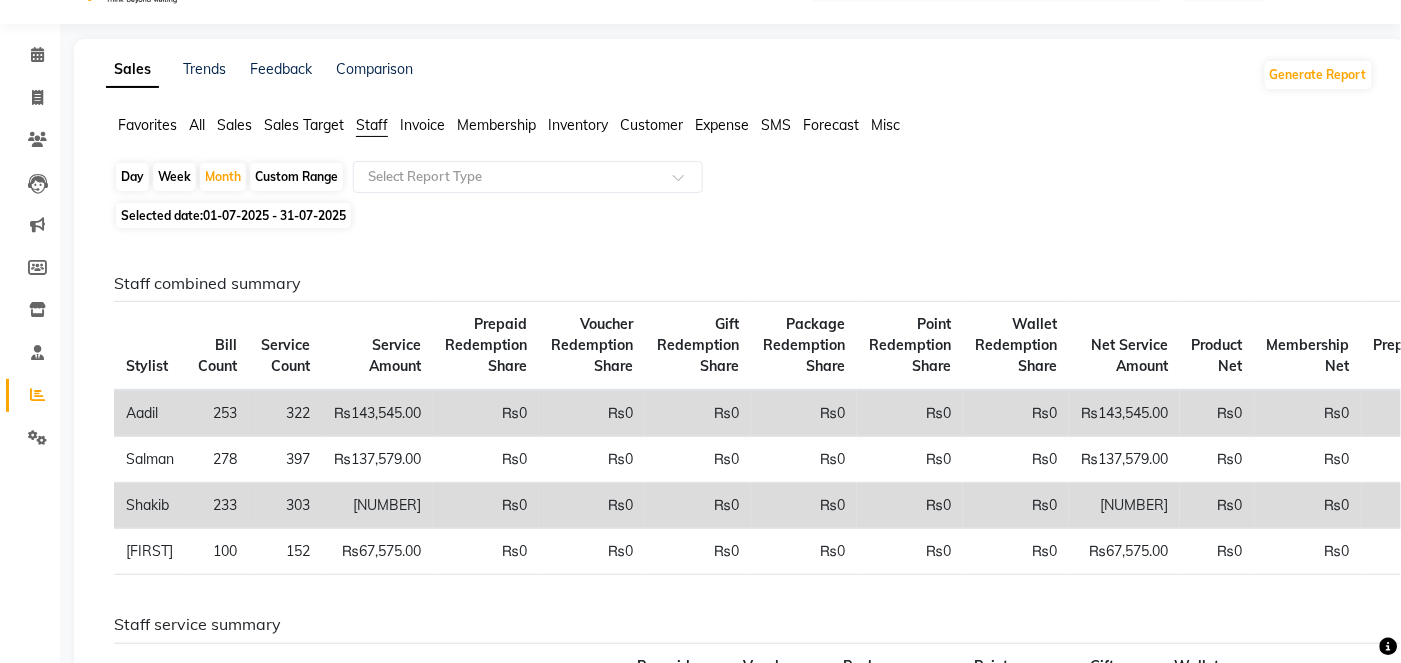scroll, scrollTop: 41, scrollLeft: 0, axis: vertical 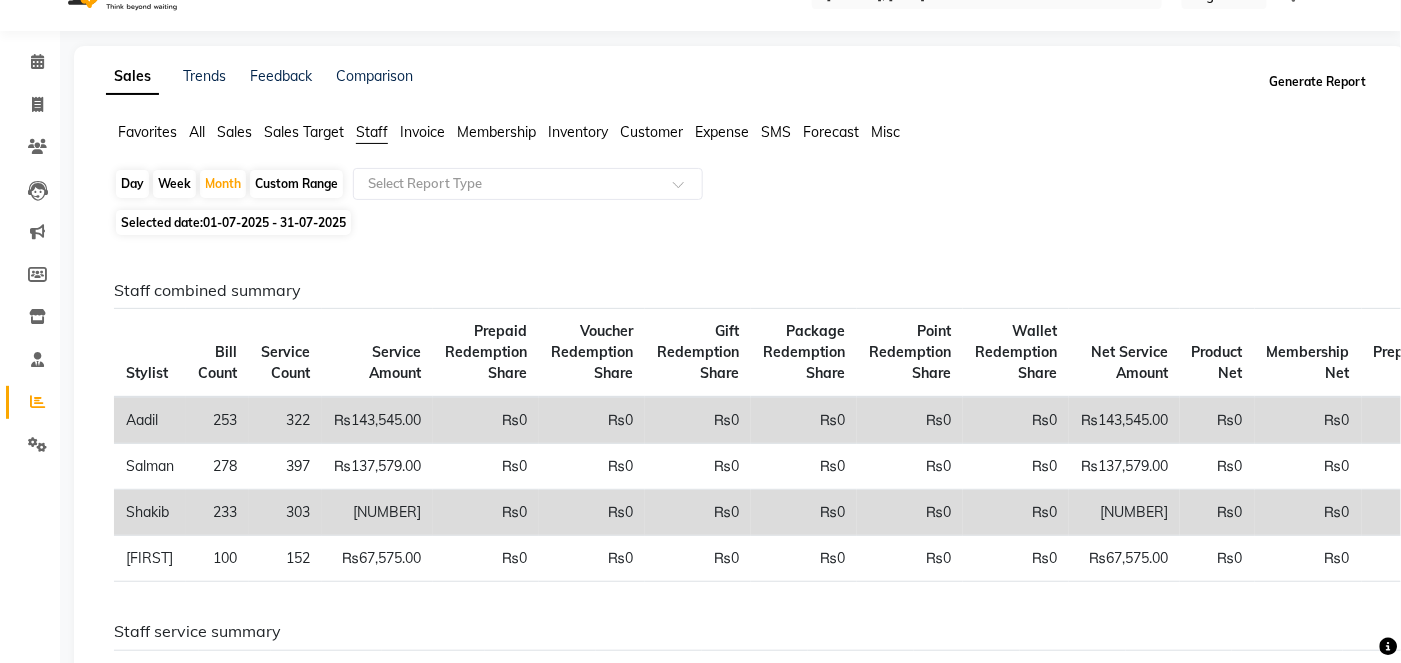 click on "Generate Report" 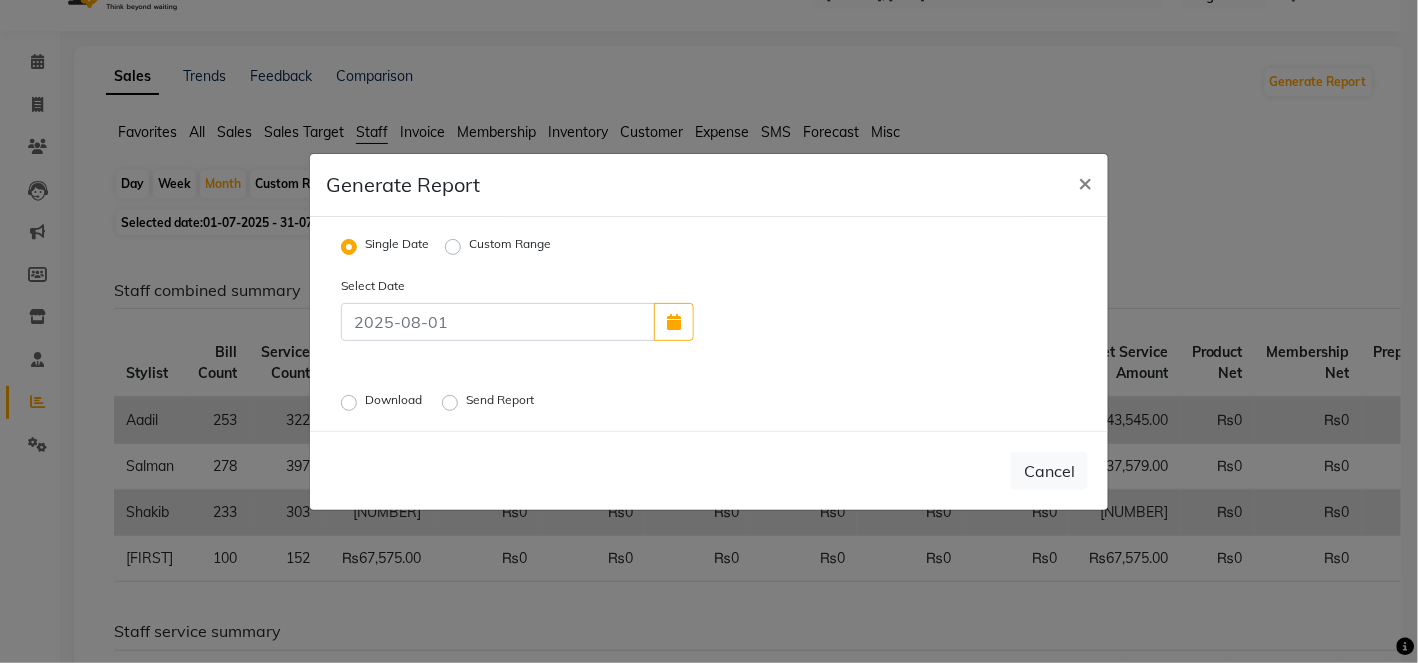 click on "Custom Range" 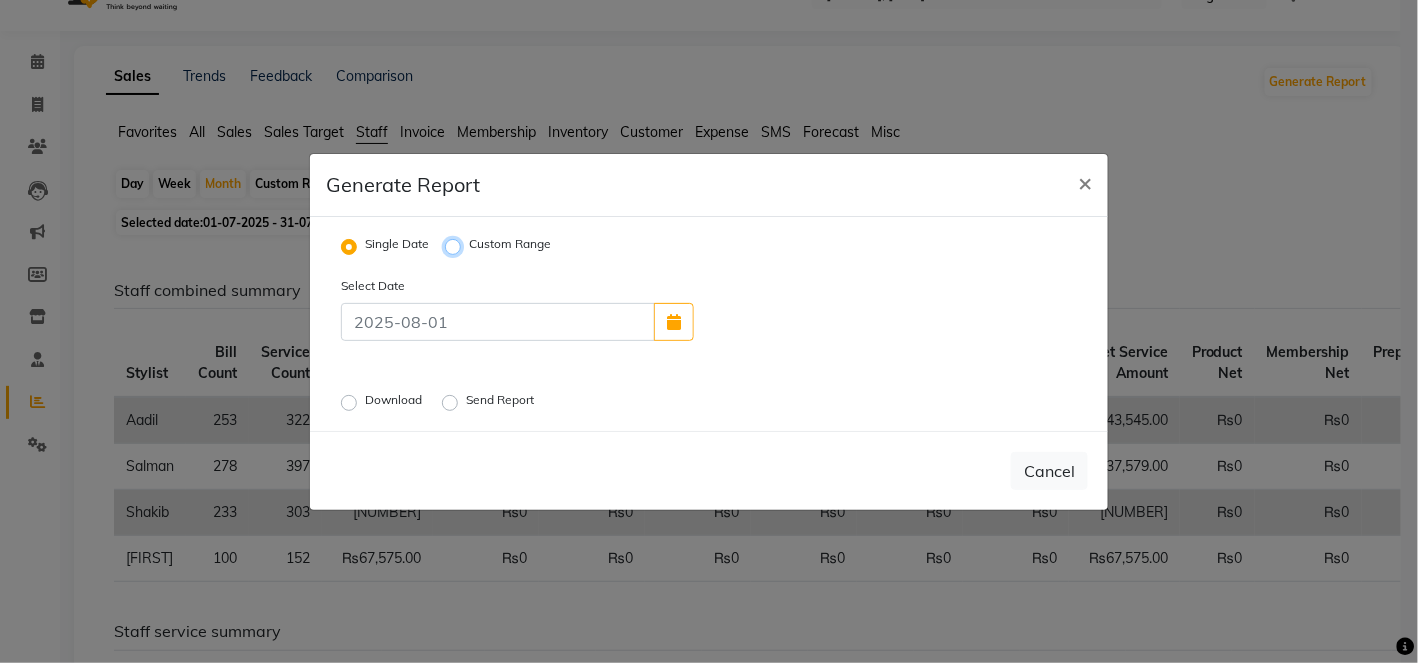 click on "Custom Range" at bounding box center [456, 246] 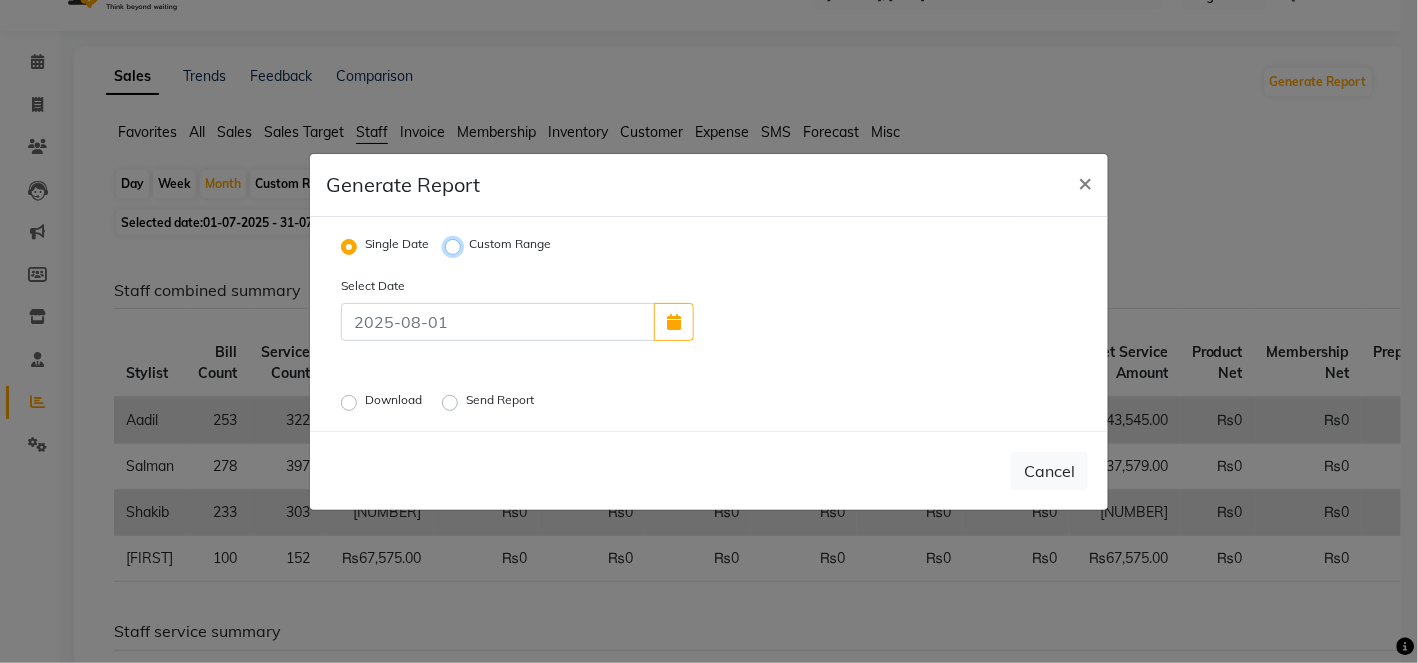 radio on "true" 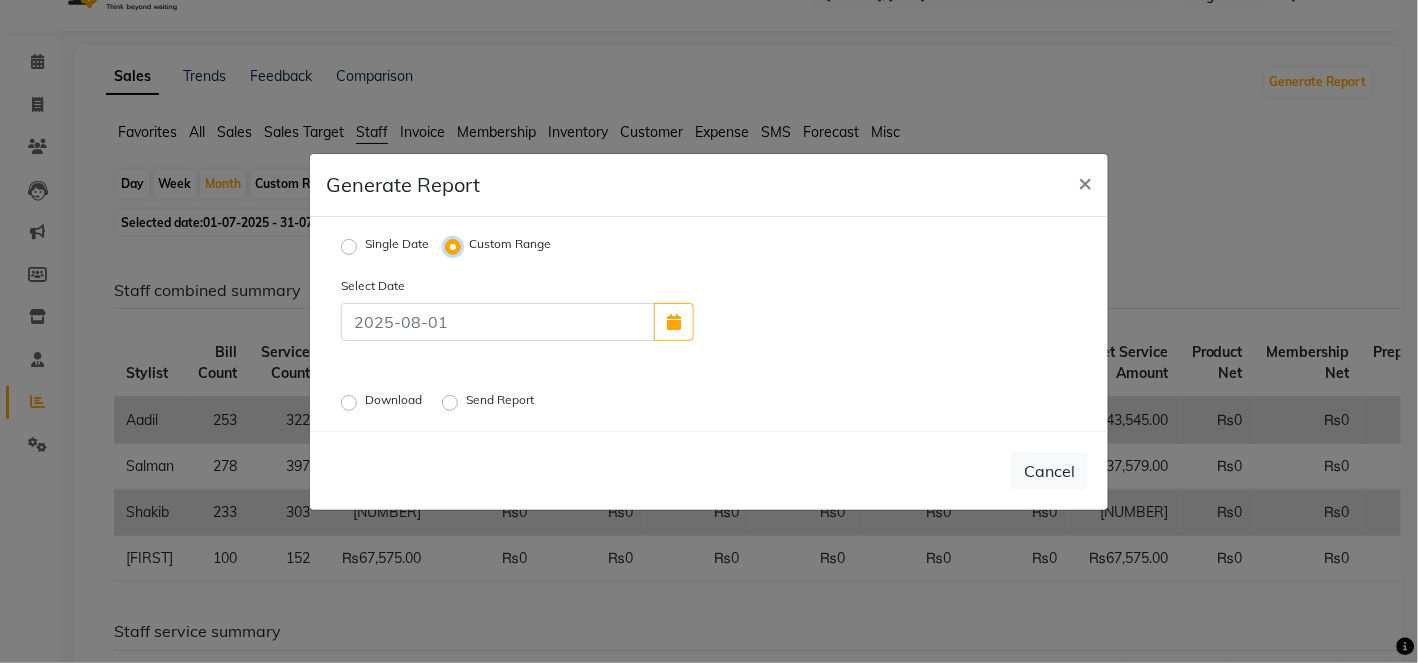 select on "8" 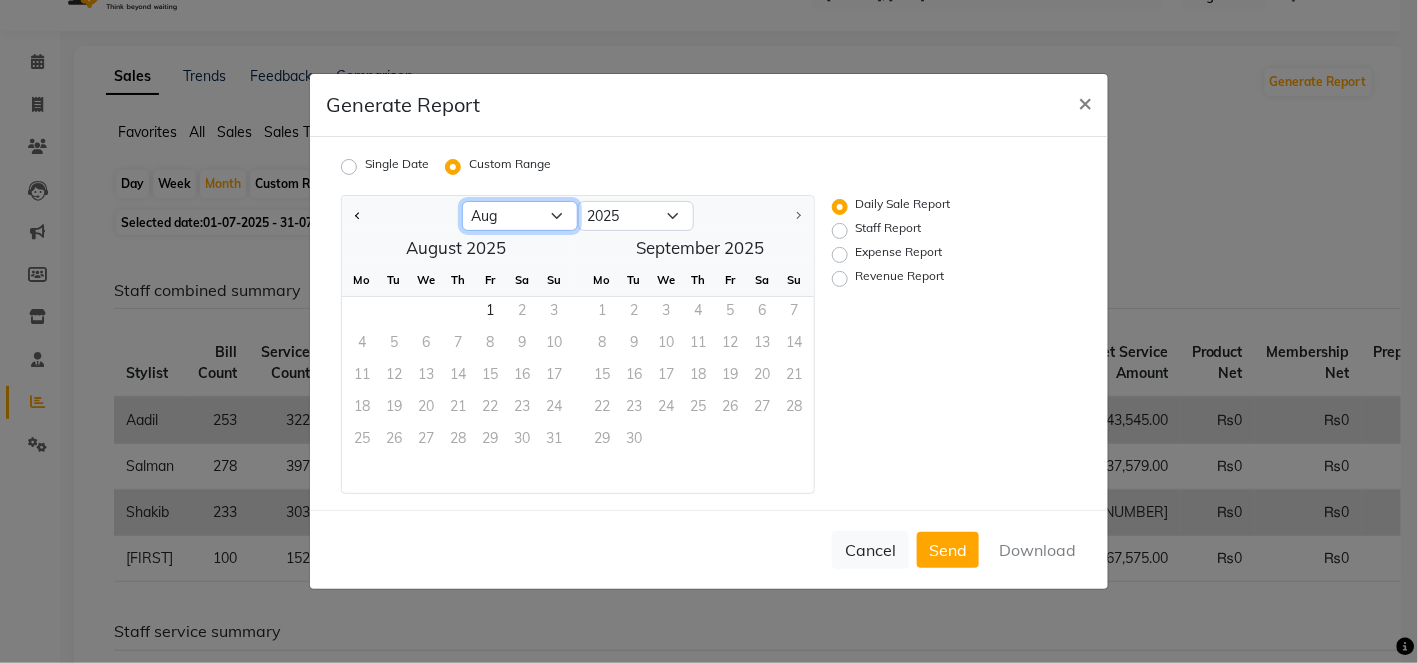 click on "Jan Feb Mar Apr May Jun Jul Aug" 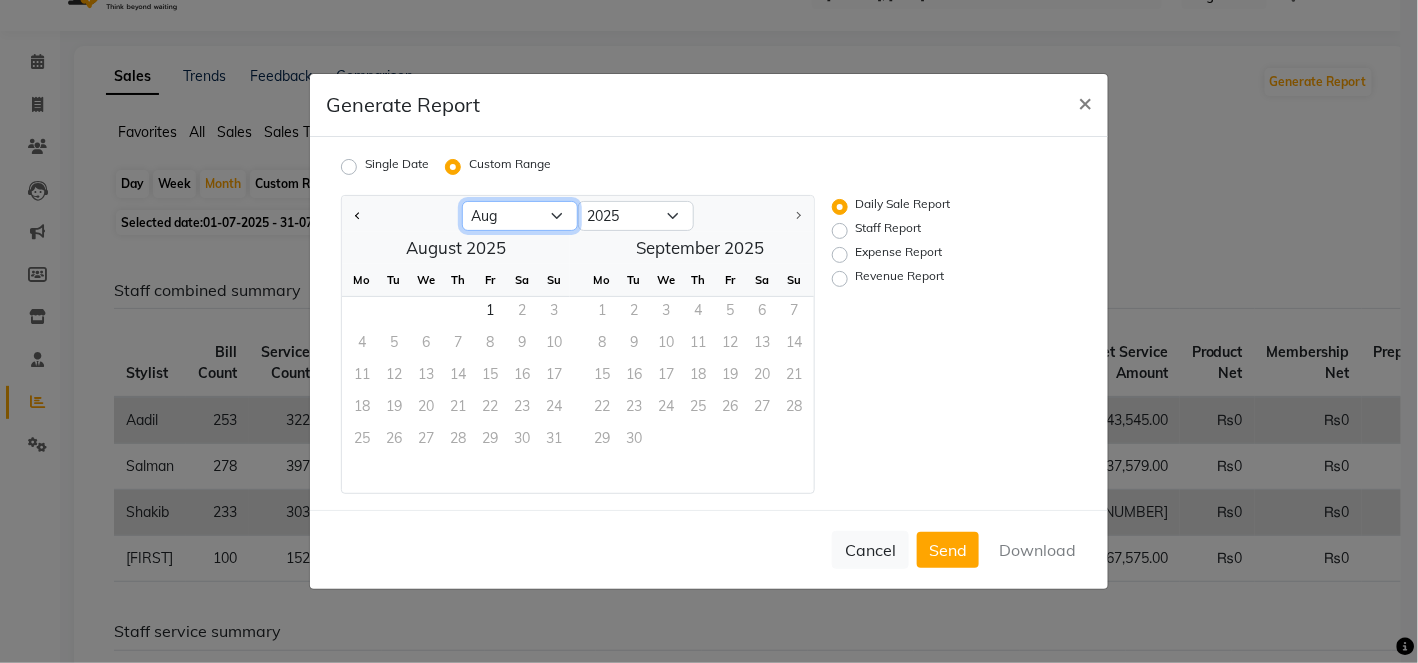 select on "7" 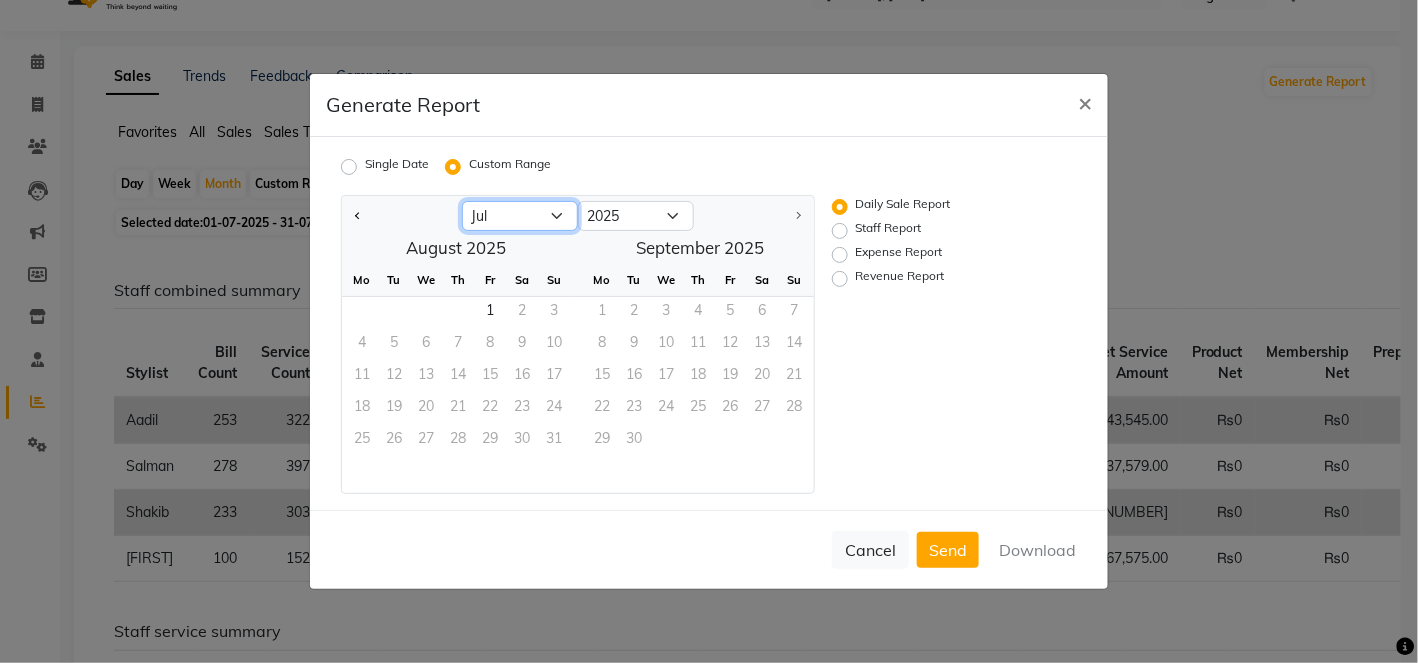 click on "Jan Feb Mar Apr May Jun Jul Aug" 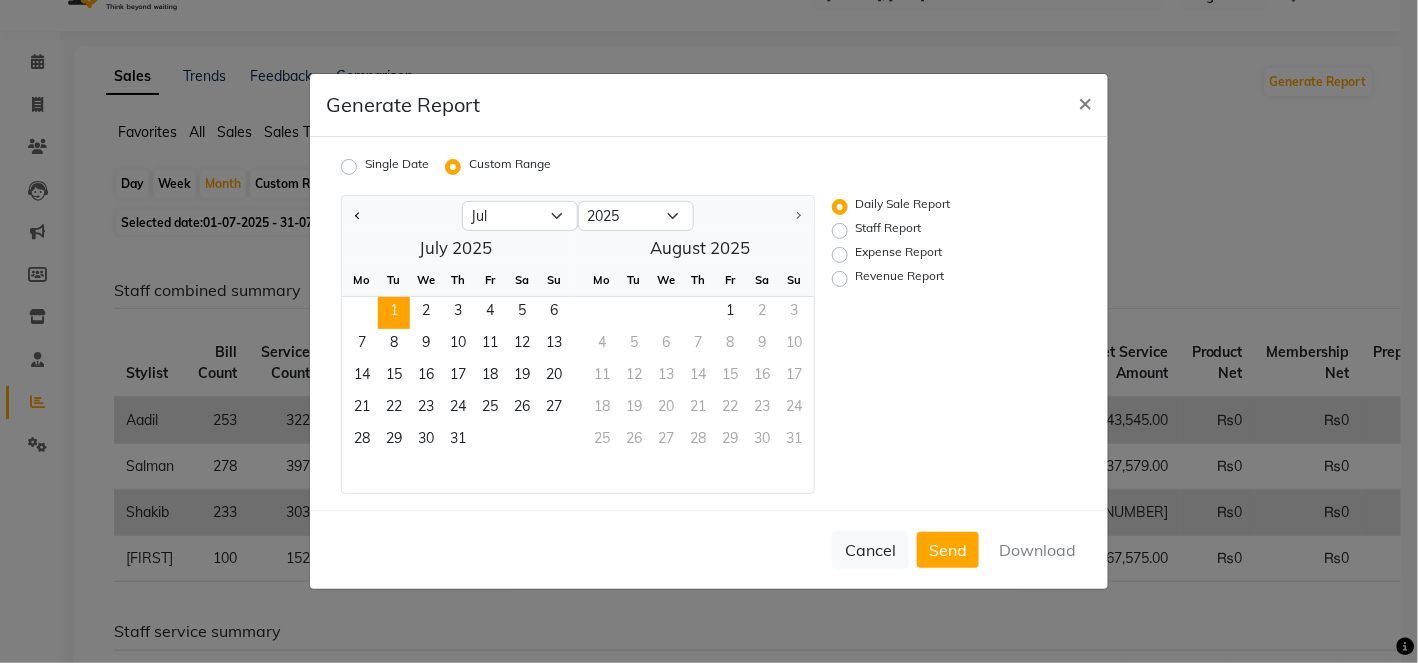 click on "1" 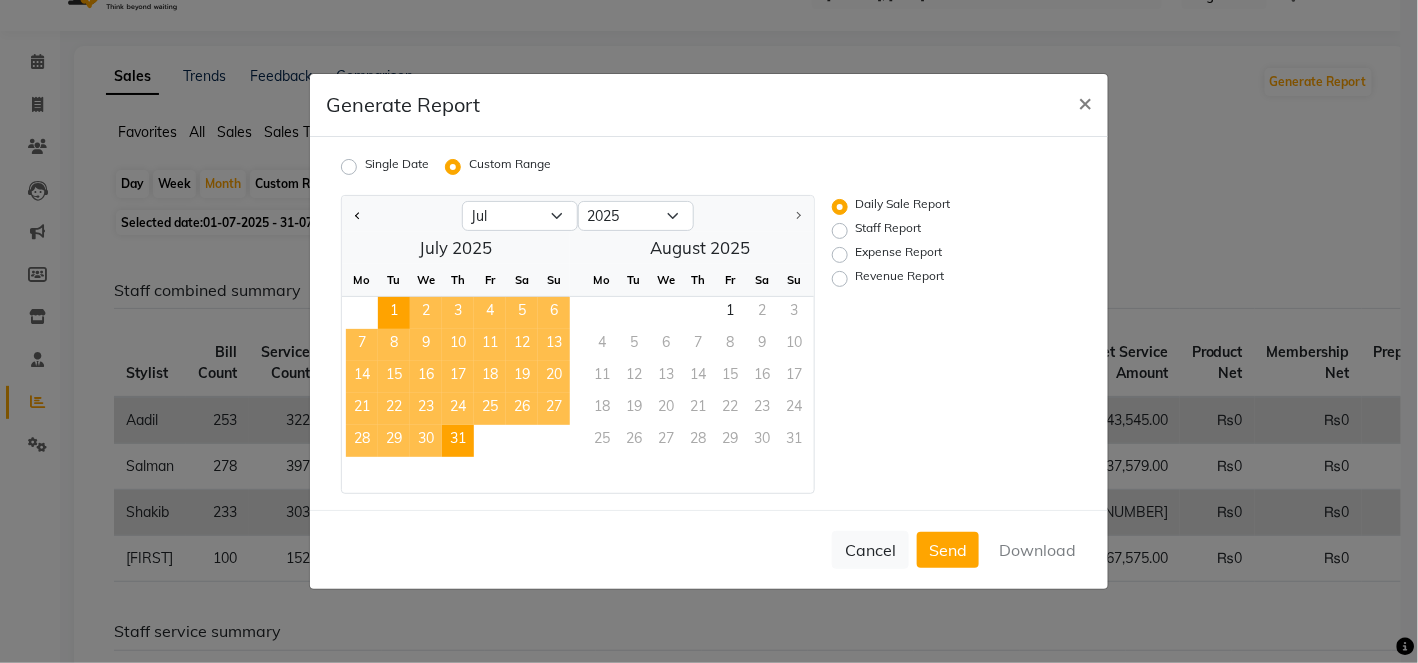 click on "31" 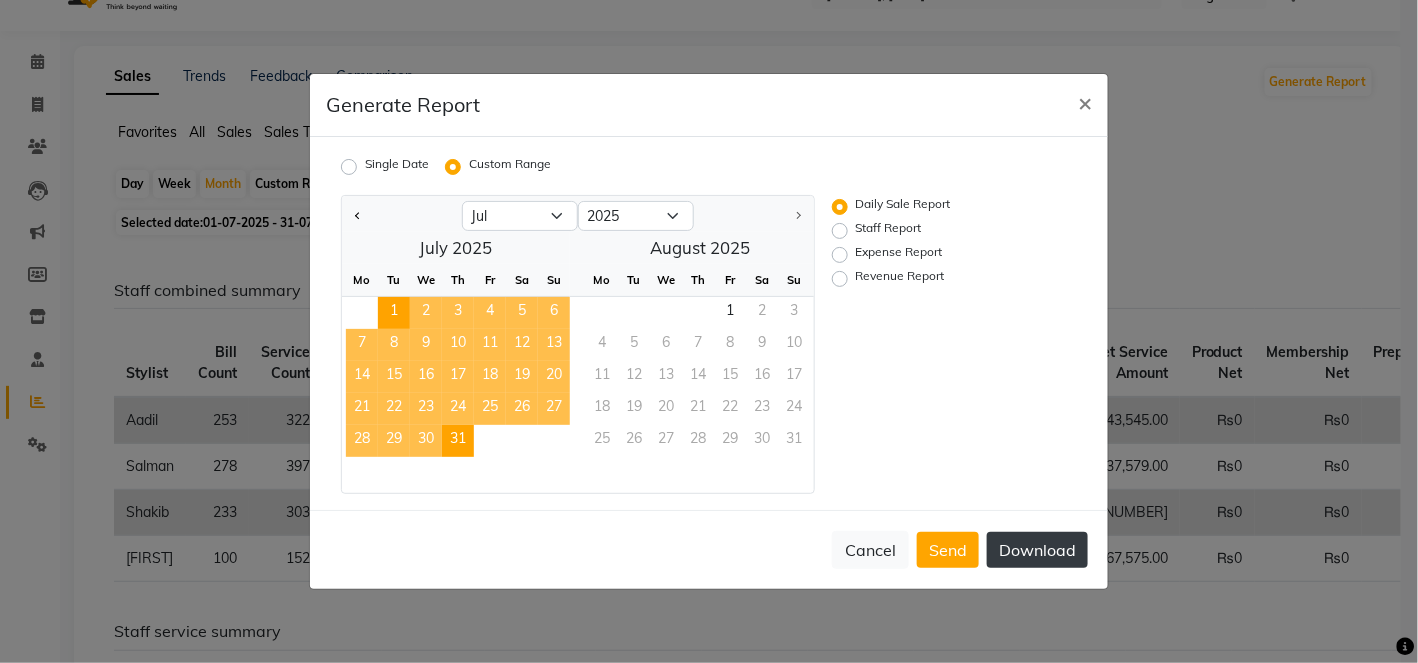 click on "Download" 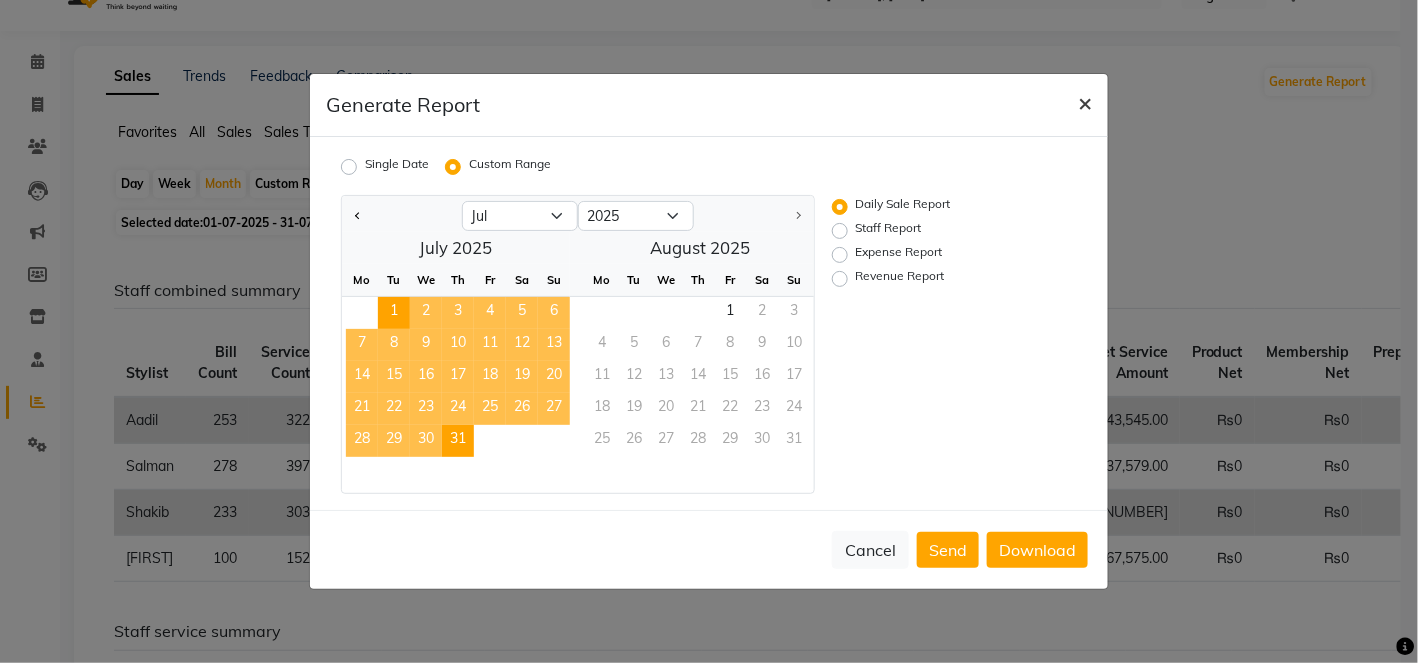 click on "×" 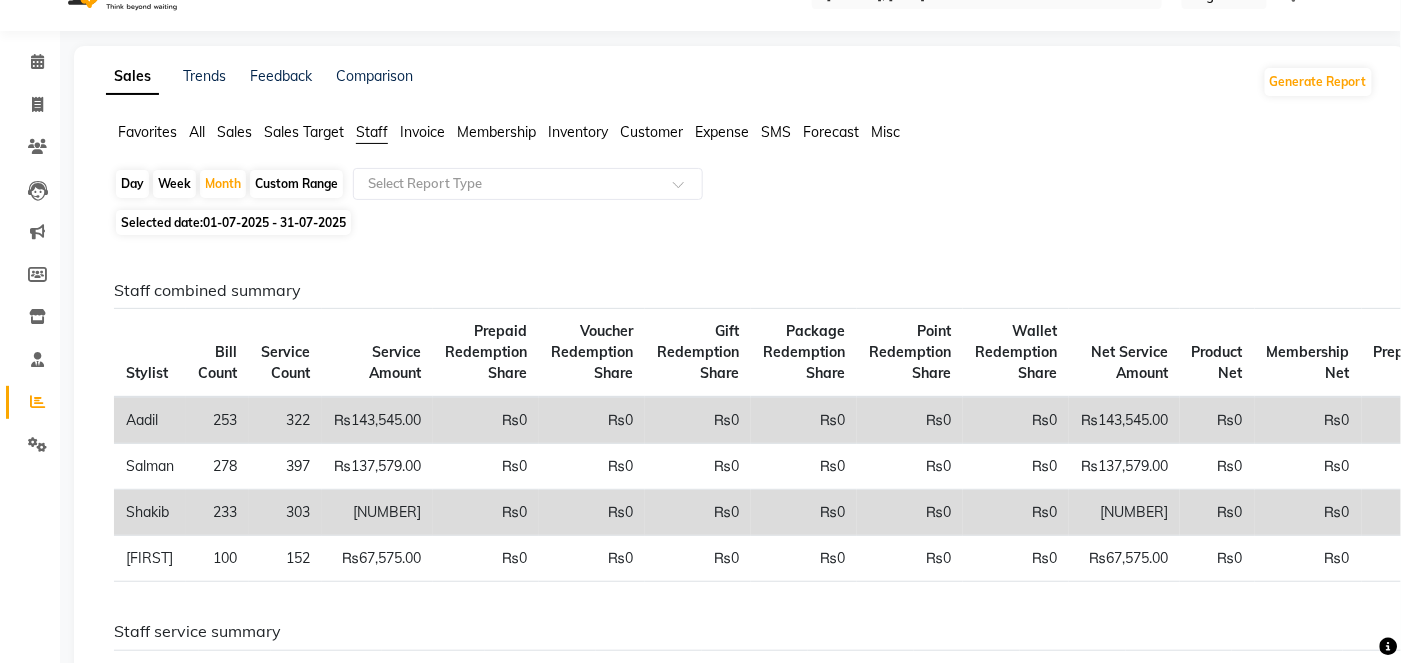 click on "Expense" 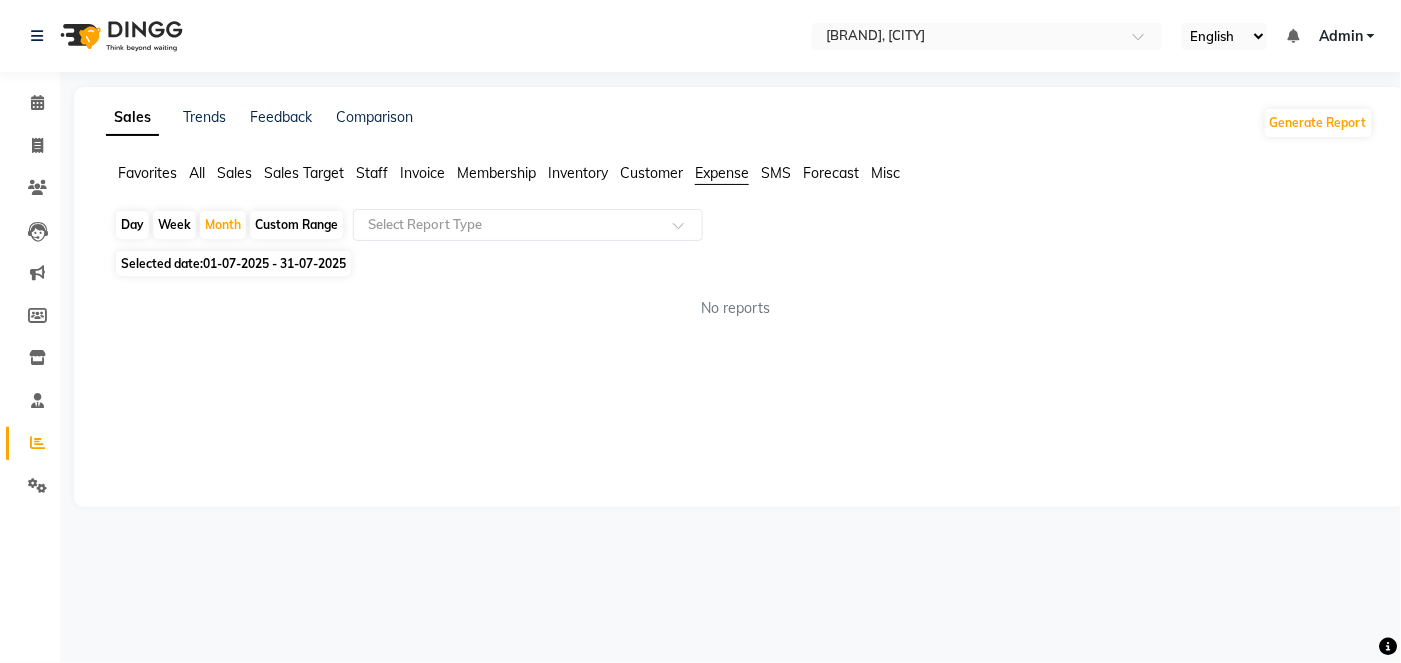 scroll, scrollTop: 0, scrollLeft: 0, axis: both 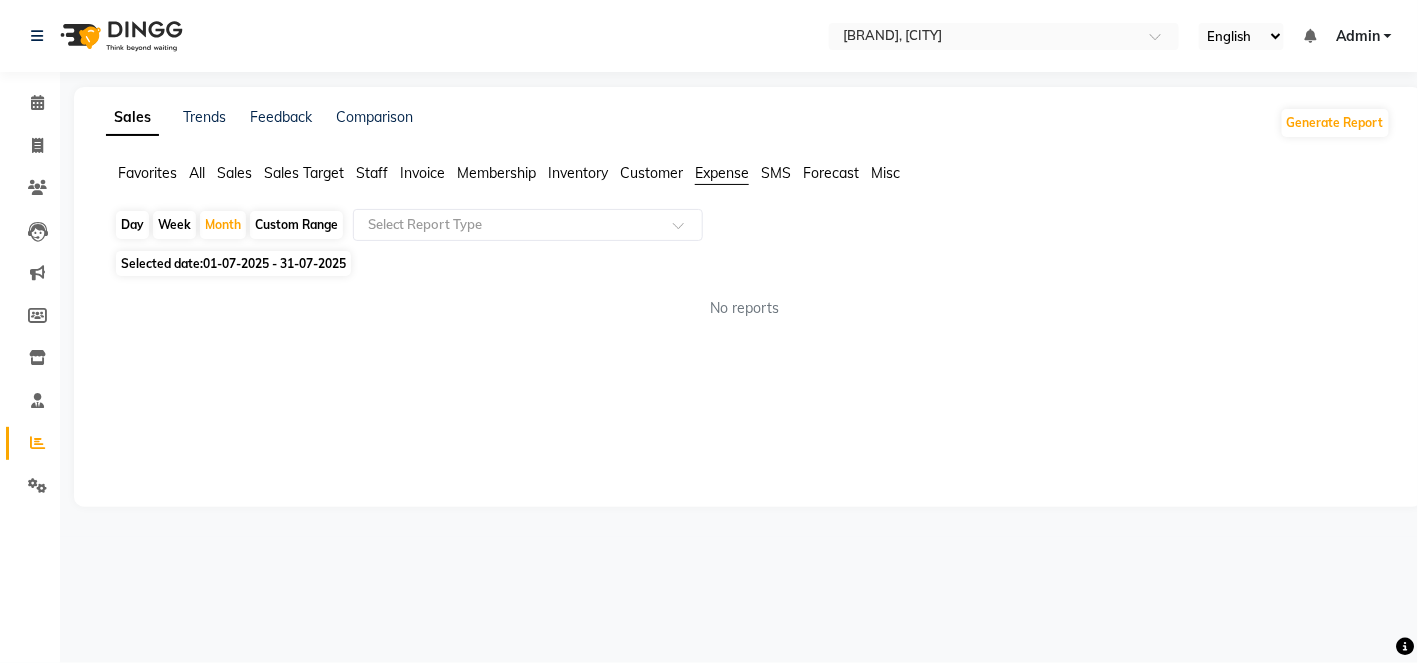 click on "Sales Target" 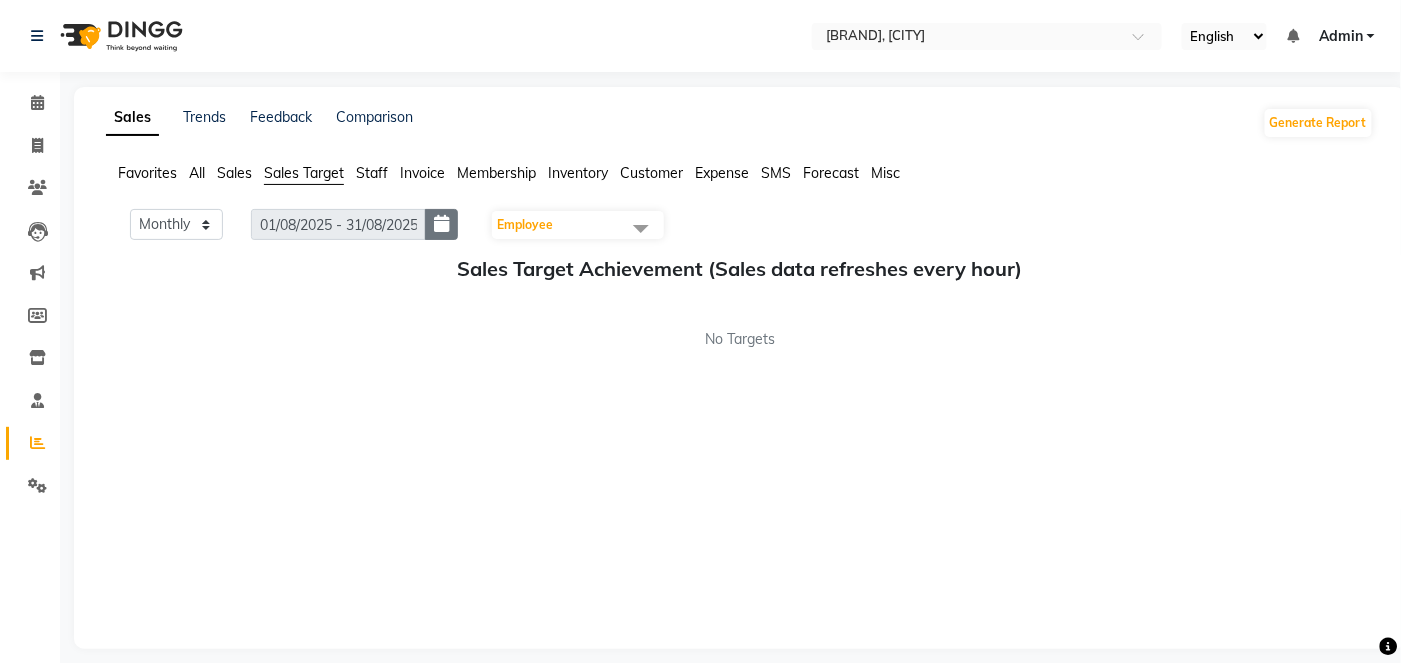 click 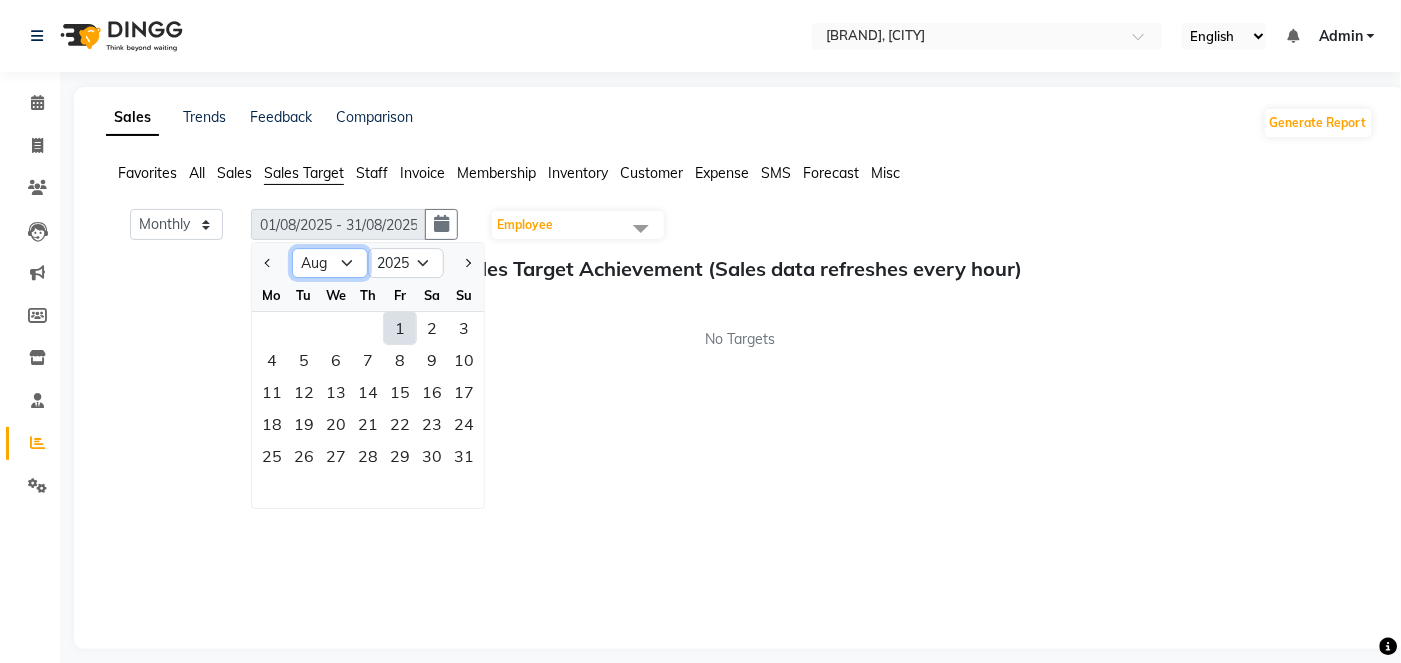 click on "Jan Feb Mar Apr May Jun Jul Aug Sep Oct Nov Dec" 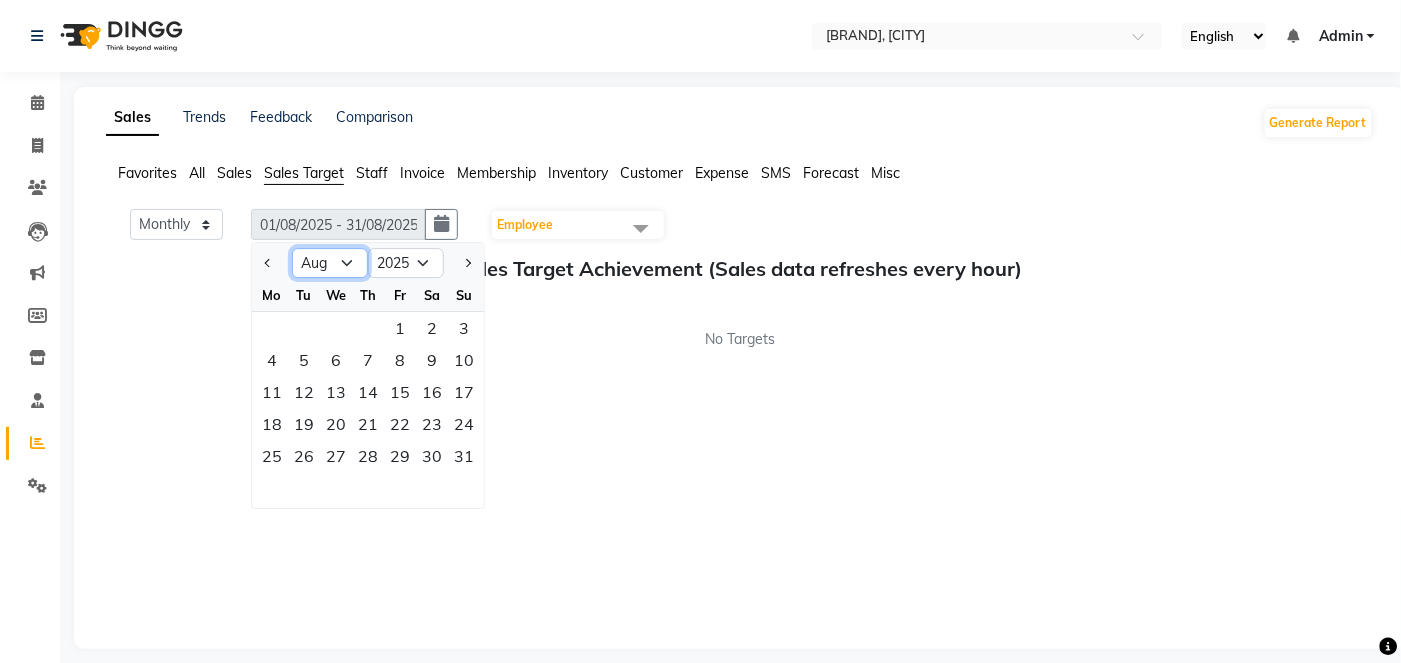 select on "7" 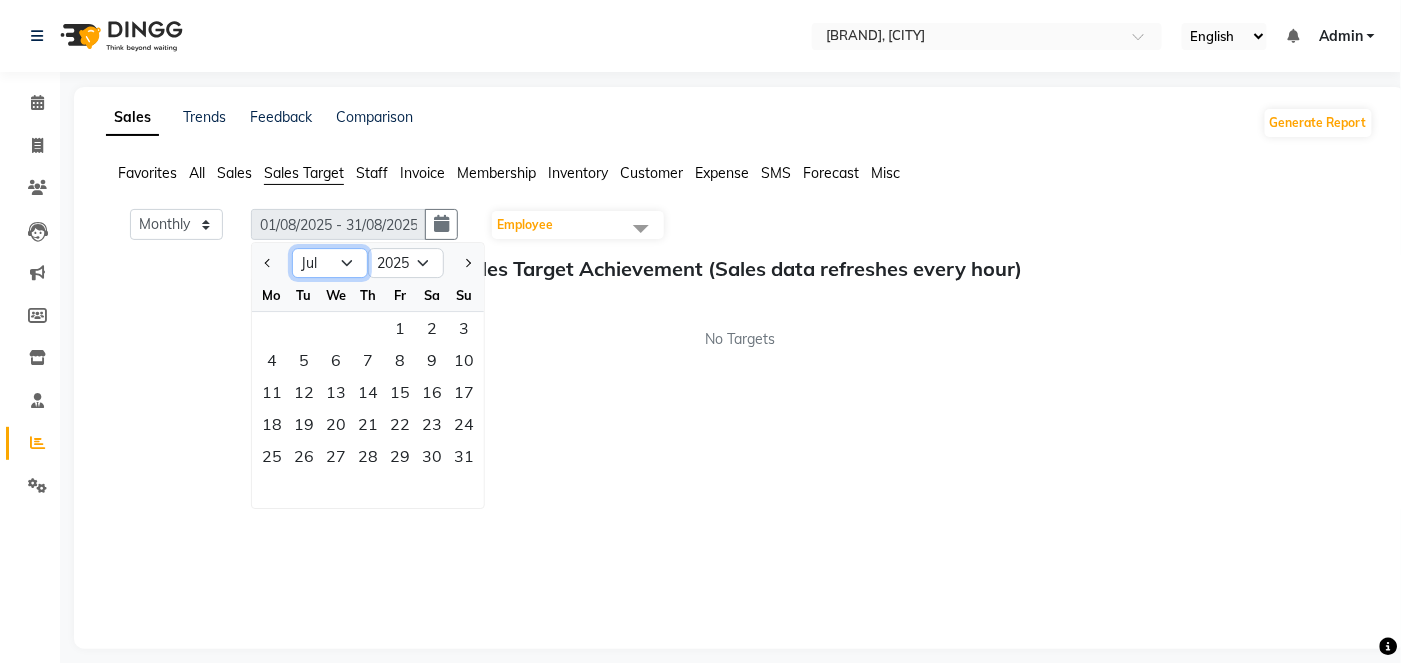 click on "Jan Feb Mar Apr May Jun Jul Aug Sep Oct Nov Dec" 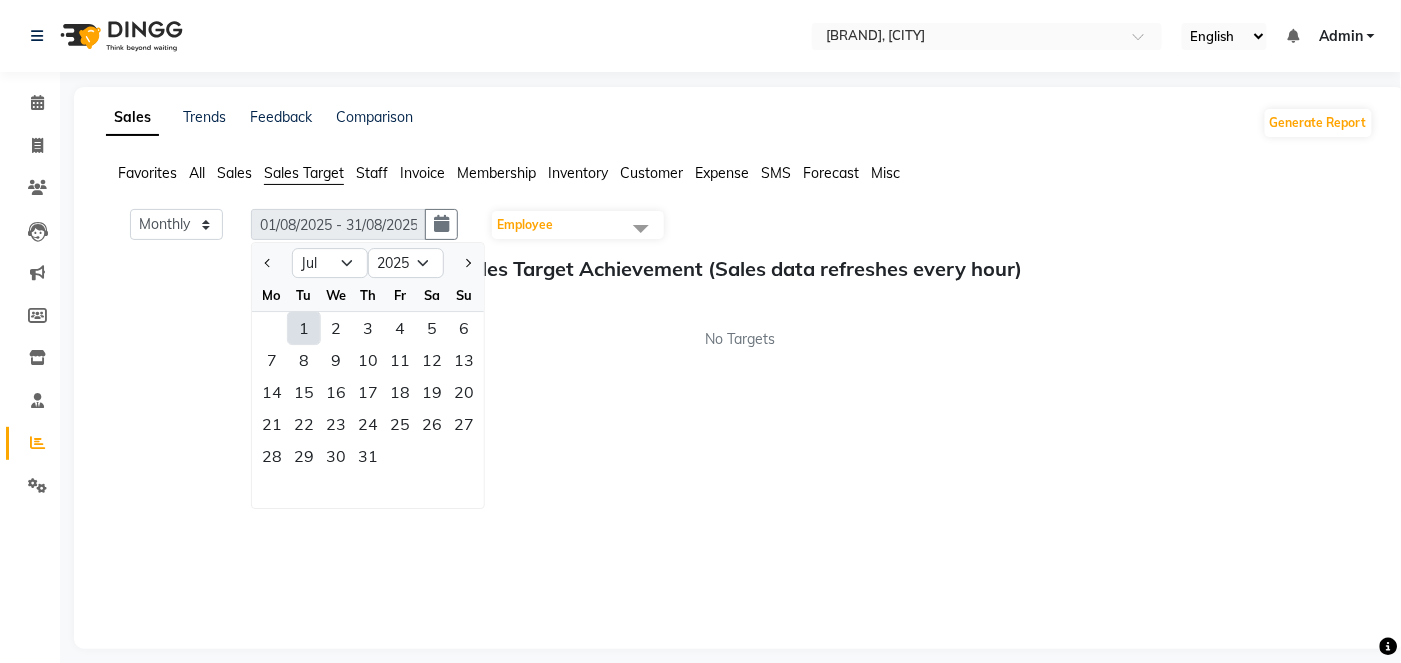 click on "1" 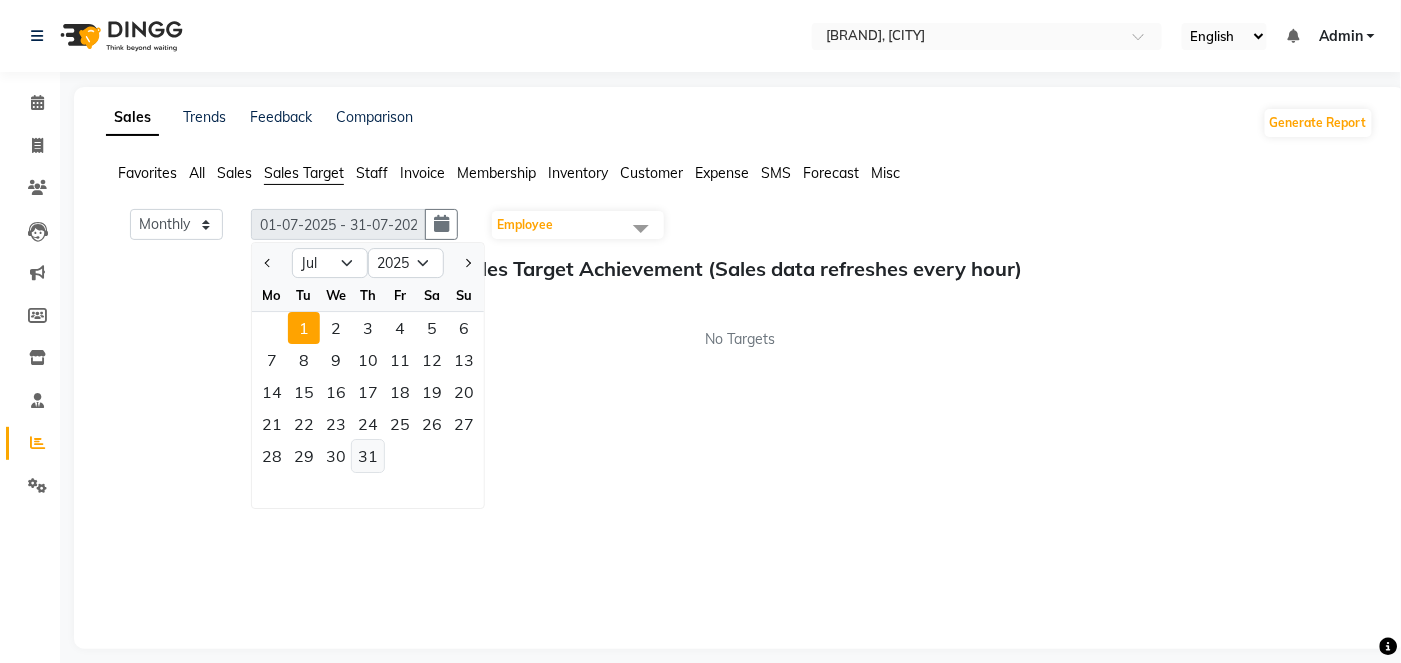 click on "31" 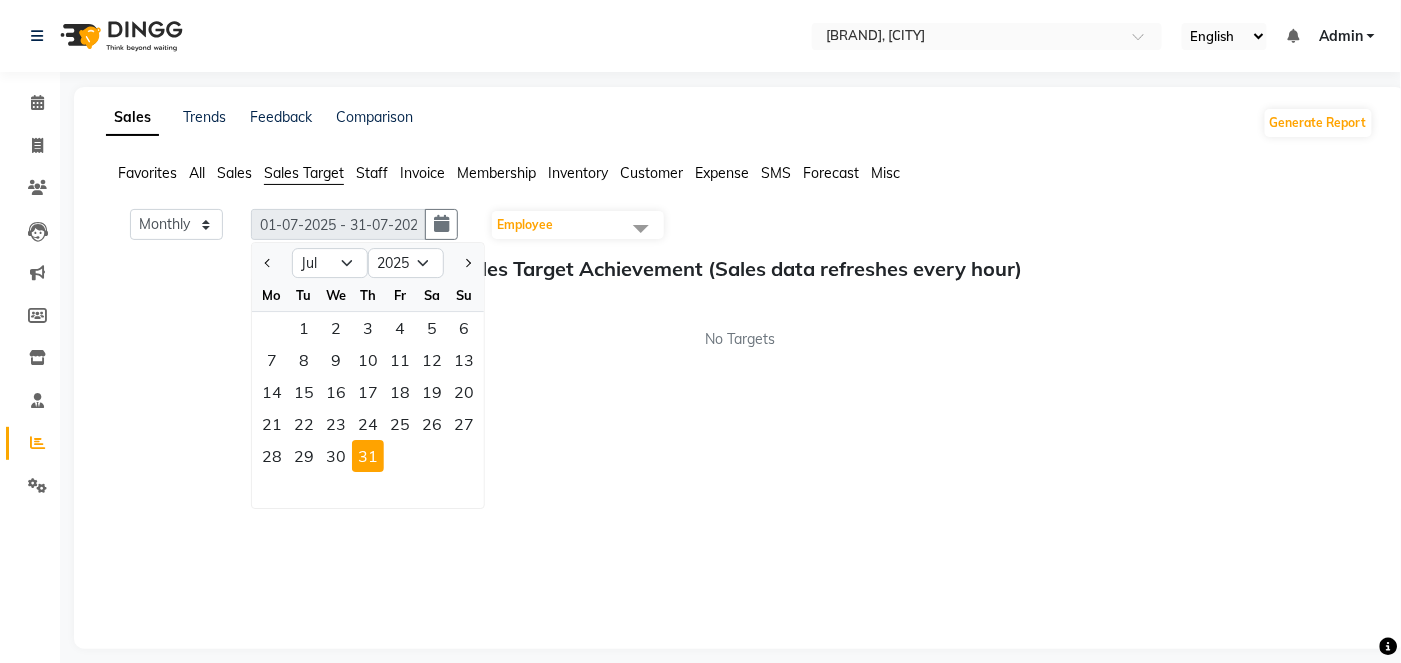 click 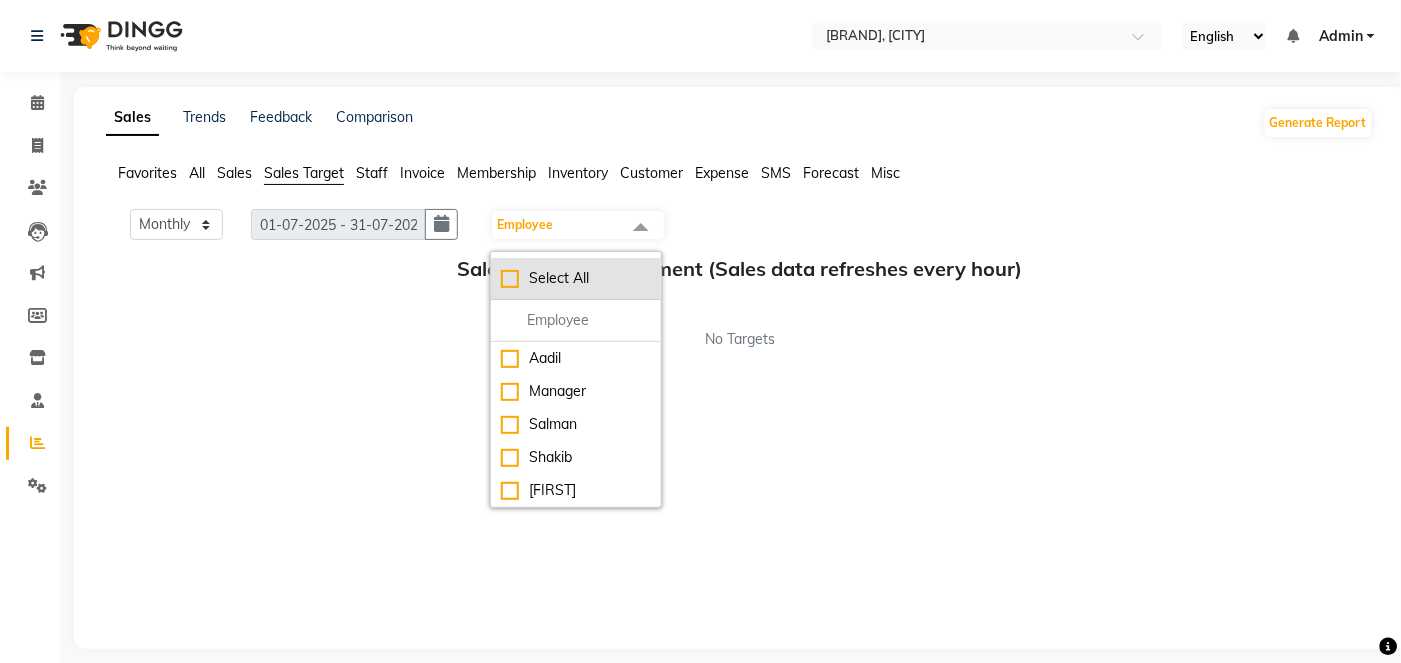 click on "Select All" 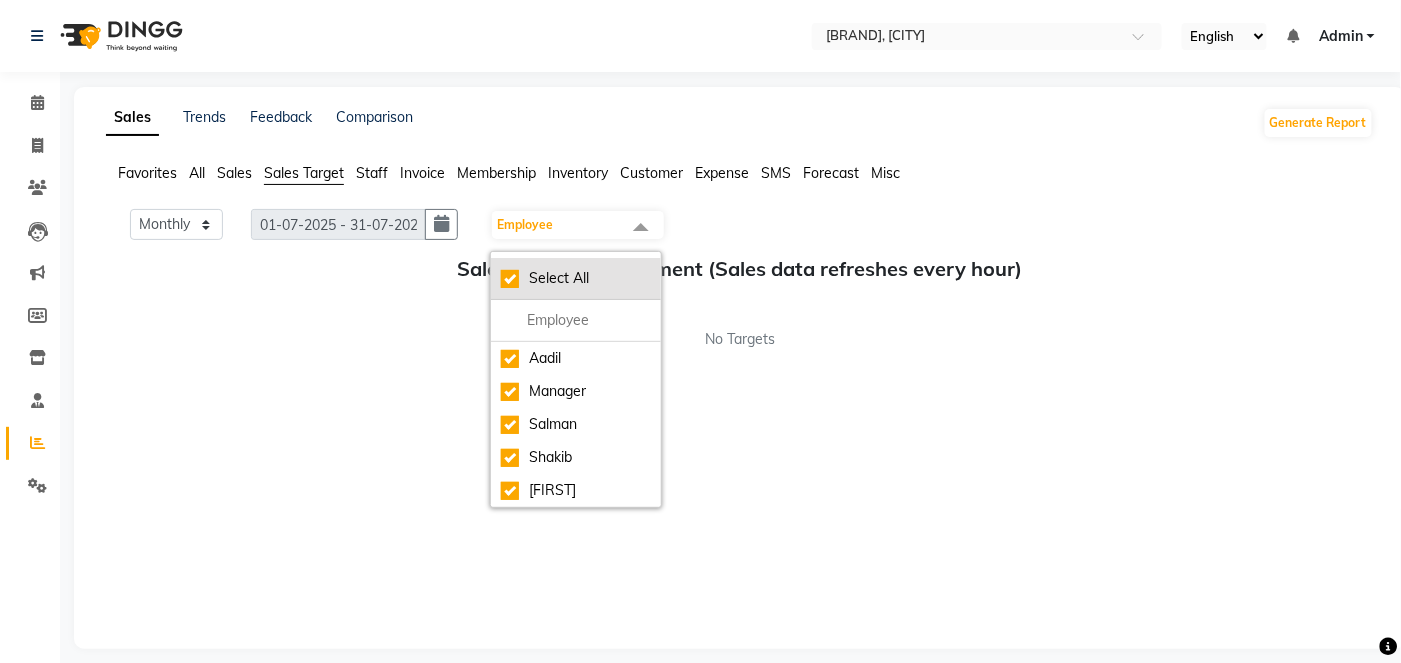 checkbox on "true" 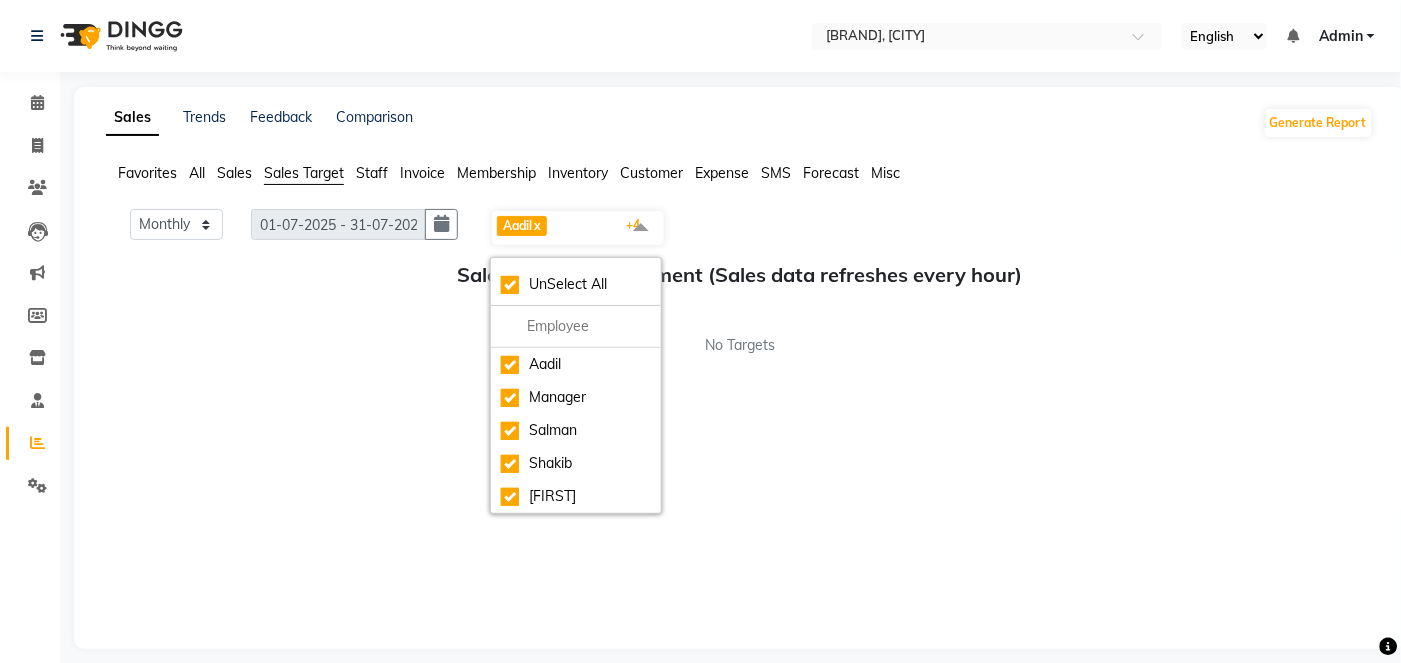 click on "Favorites All Sales Sales Target Staff Invoice Membership Inventory Customer Expense SMS Forecast Misc Monthly Weekly 01-07-2025 - 31-07-2025 31-07-2025 [FIRST] x Manager x [FIRST] x [FIRST] x [FIRST] x +4 UnSelect All [FIRST] Manager [FIRST] [FIRST] [FIRST] Sales Target Achievement (Sales data refreshes every hour) No Targets" 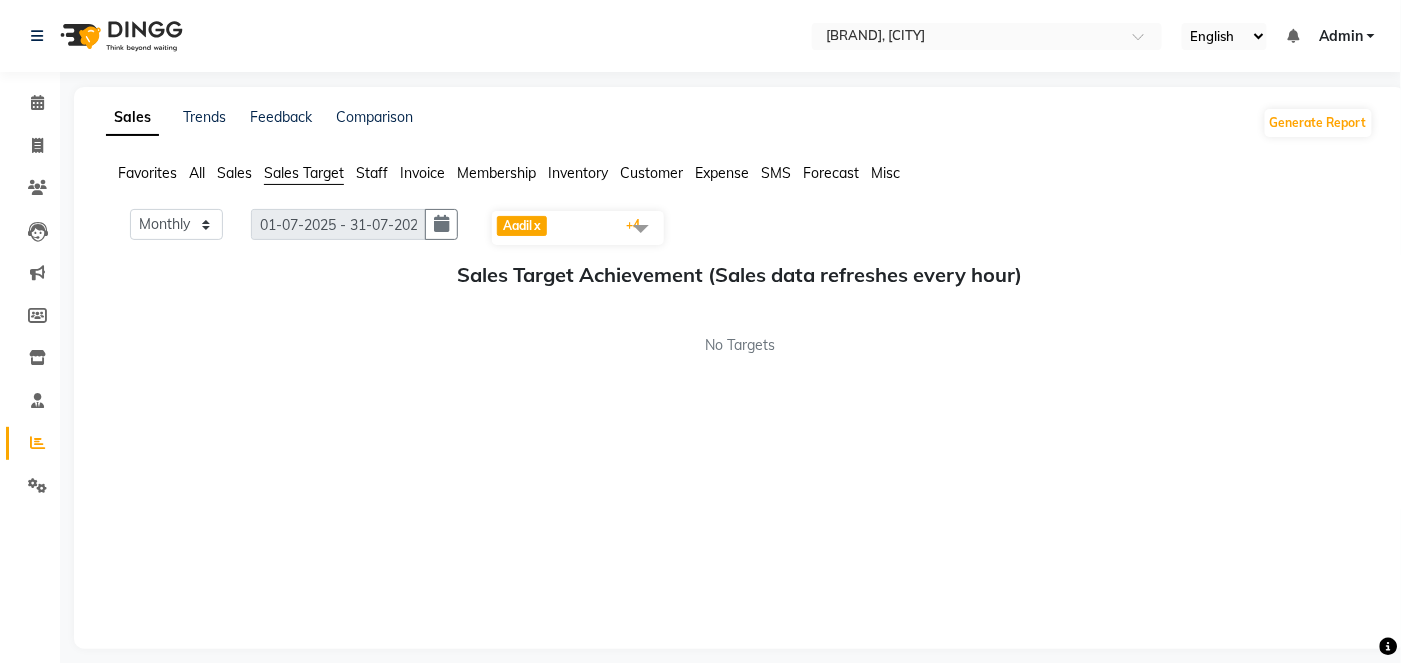 click on "Sales" 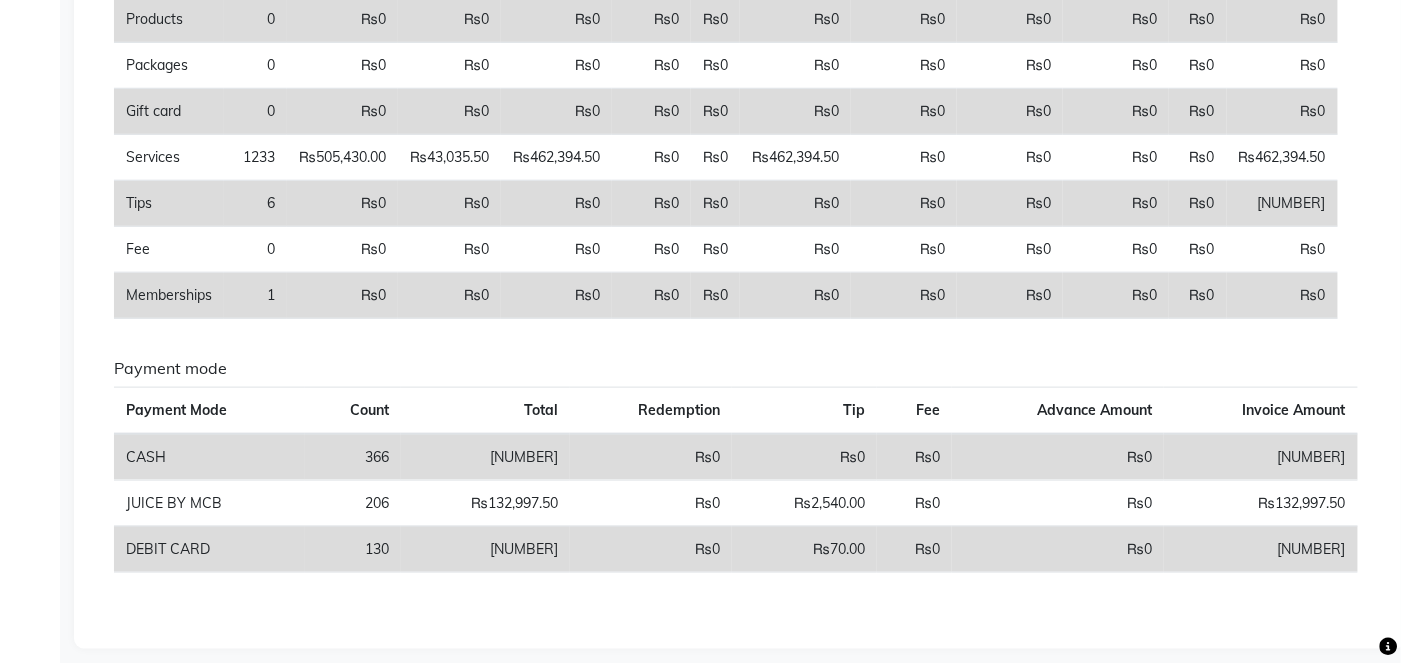 scroll, scrollTop: 524, scrollLeft: 0, axis: vertical 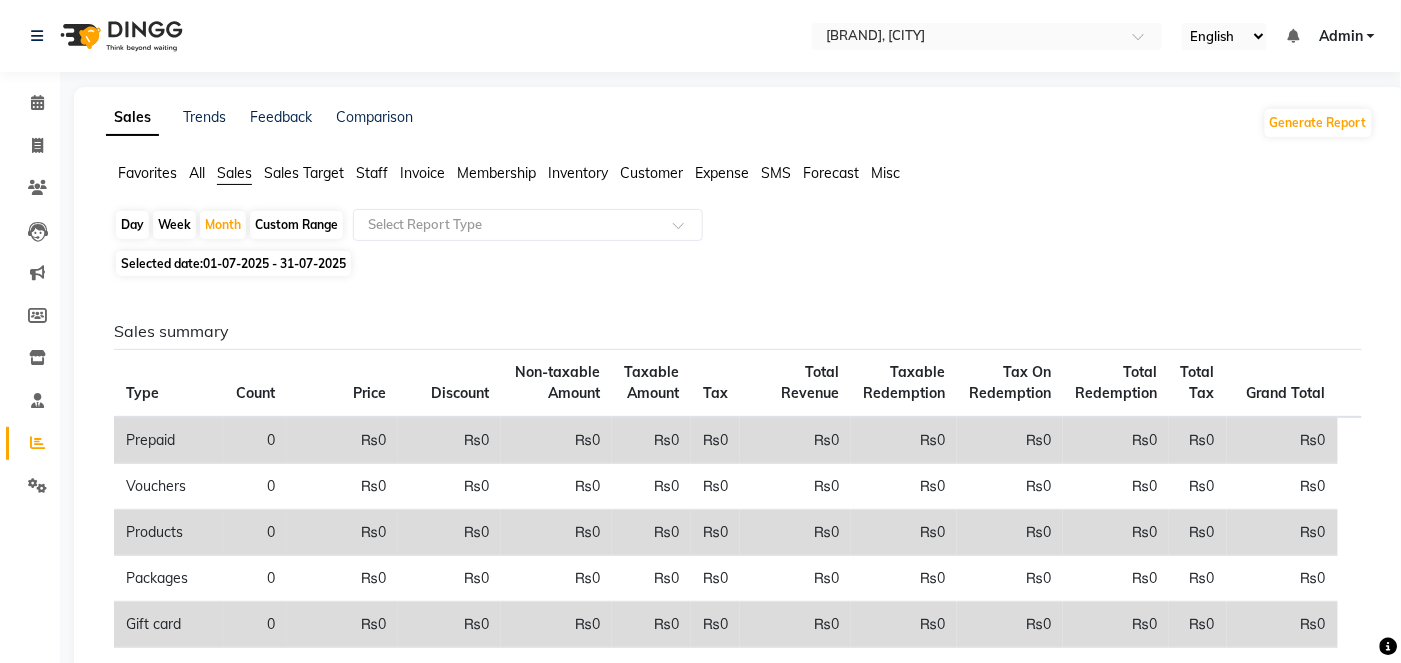 click on "01-07-2025 - 31-07-2025" 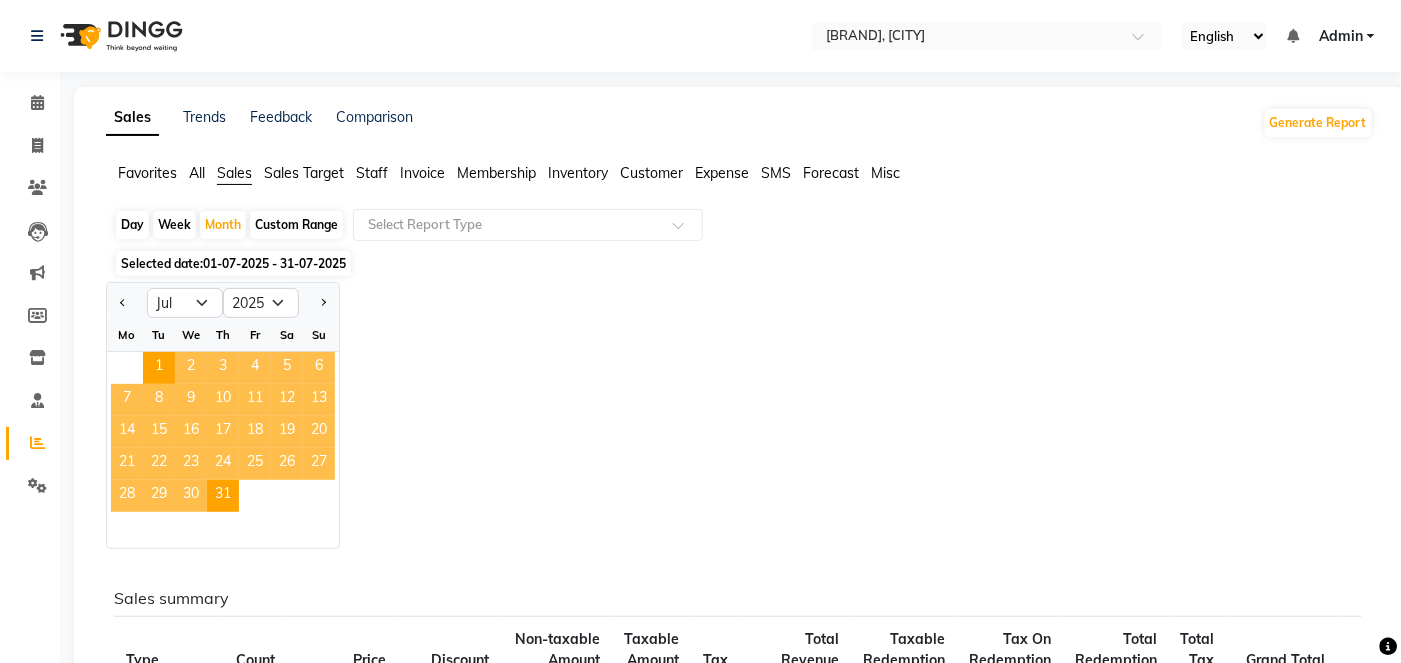 click on "01-07-2025 - 31-07-2025" 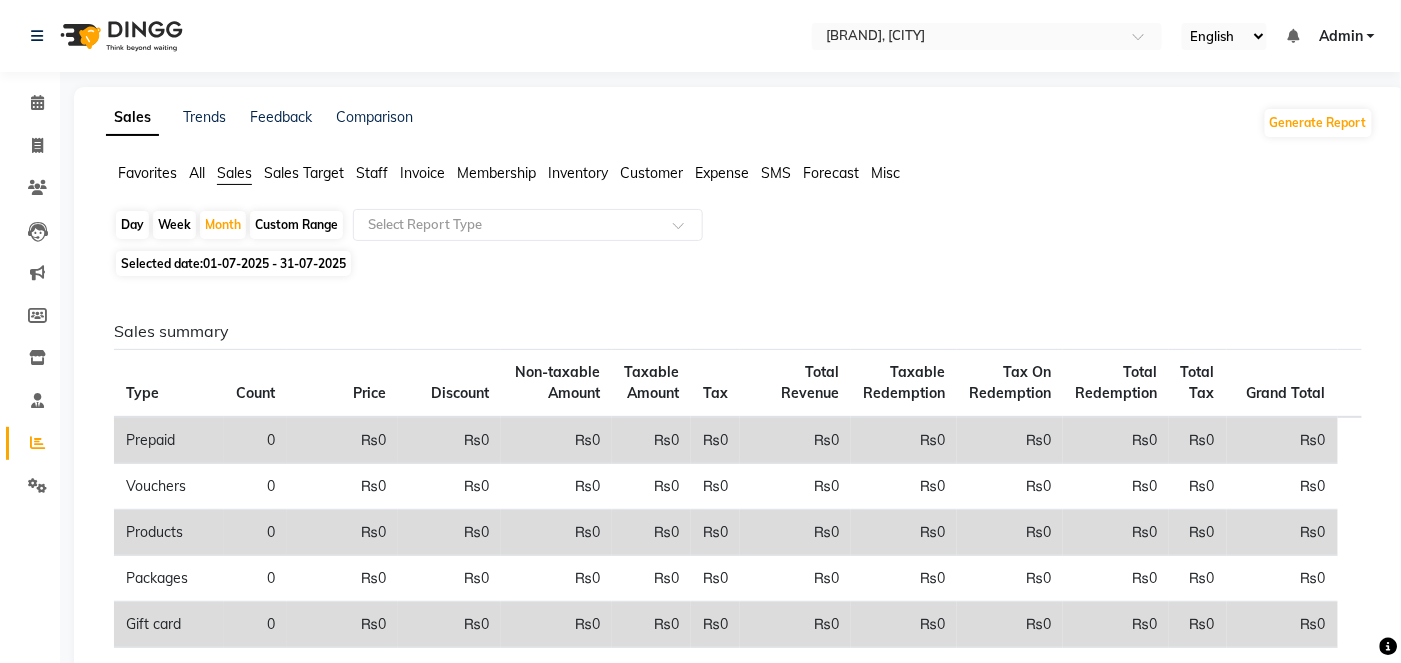 click on "All" 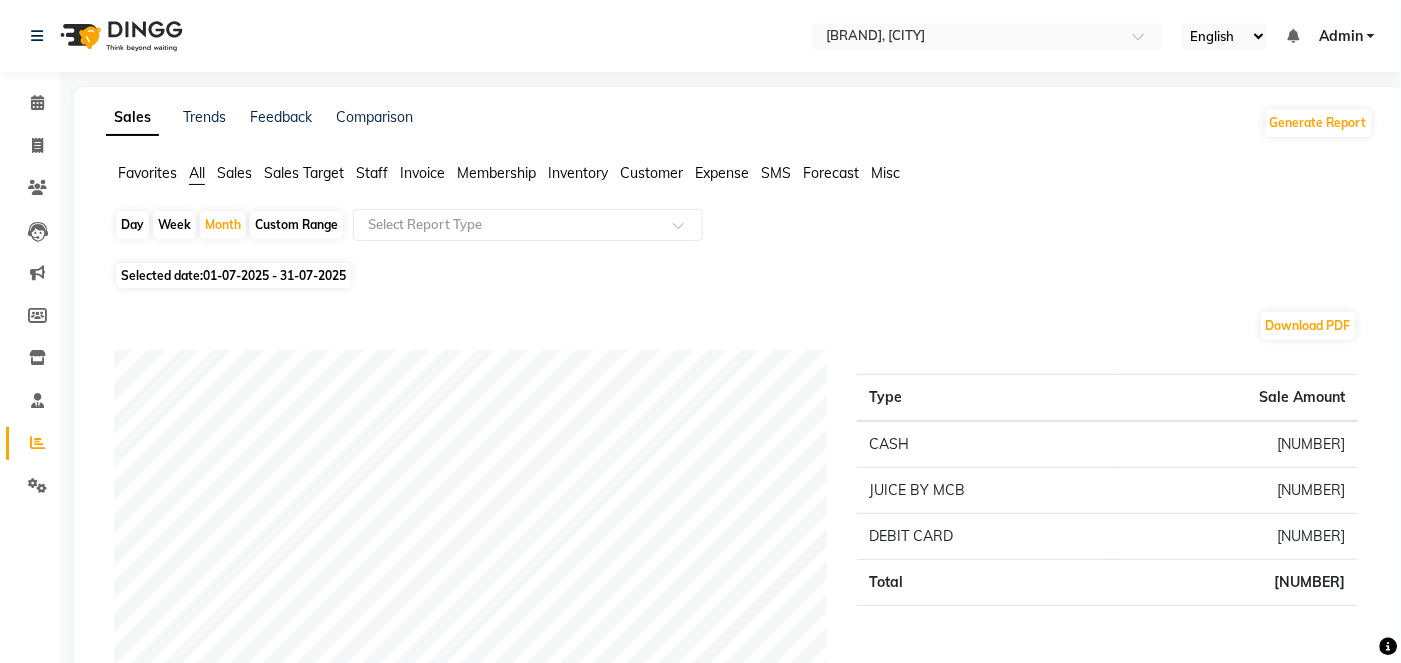 click on "Sales Target" 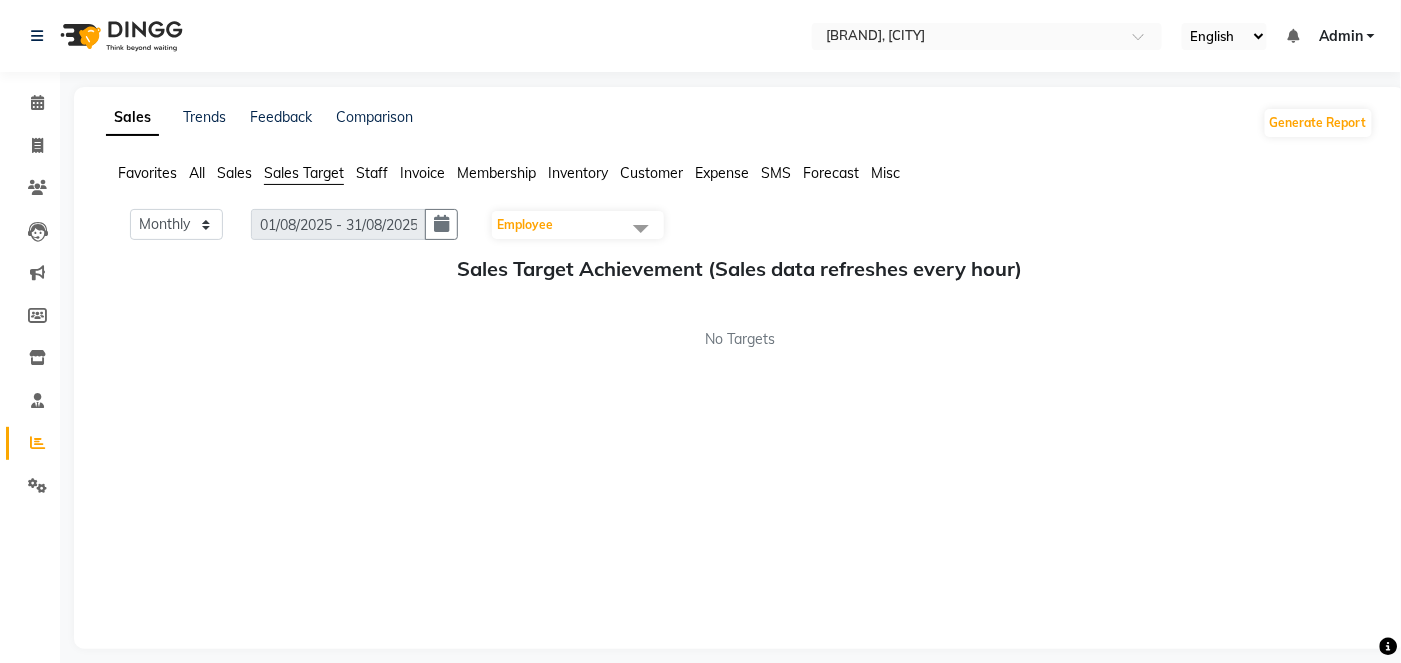 click on "Staff" 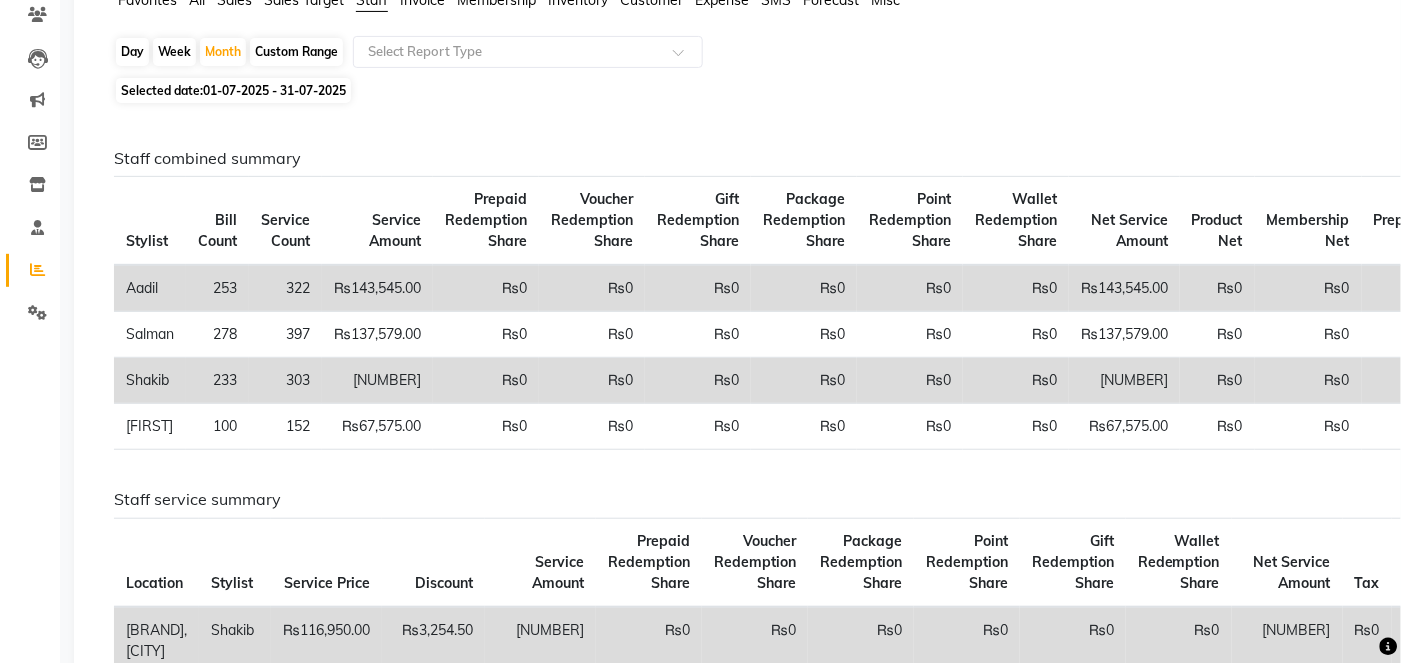 scroll, scrollTop: 177, scrollLeft: 0, axis: vertical 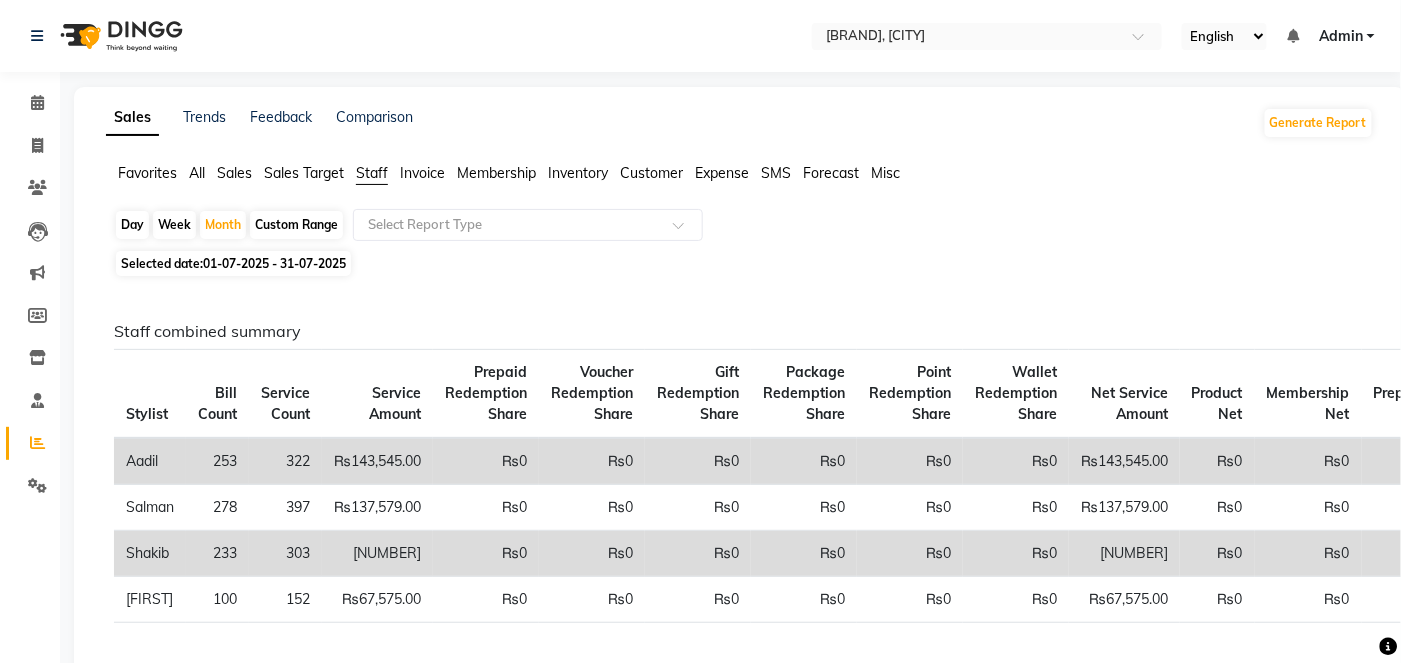 click on "Day   Week   Month   Custom Range  Select Report Type" 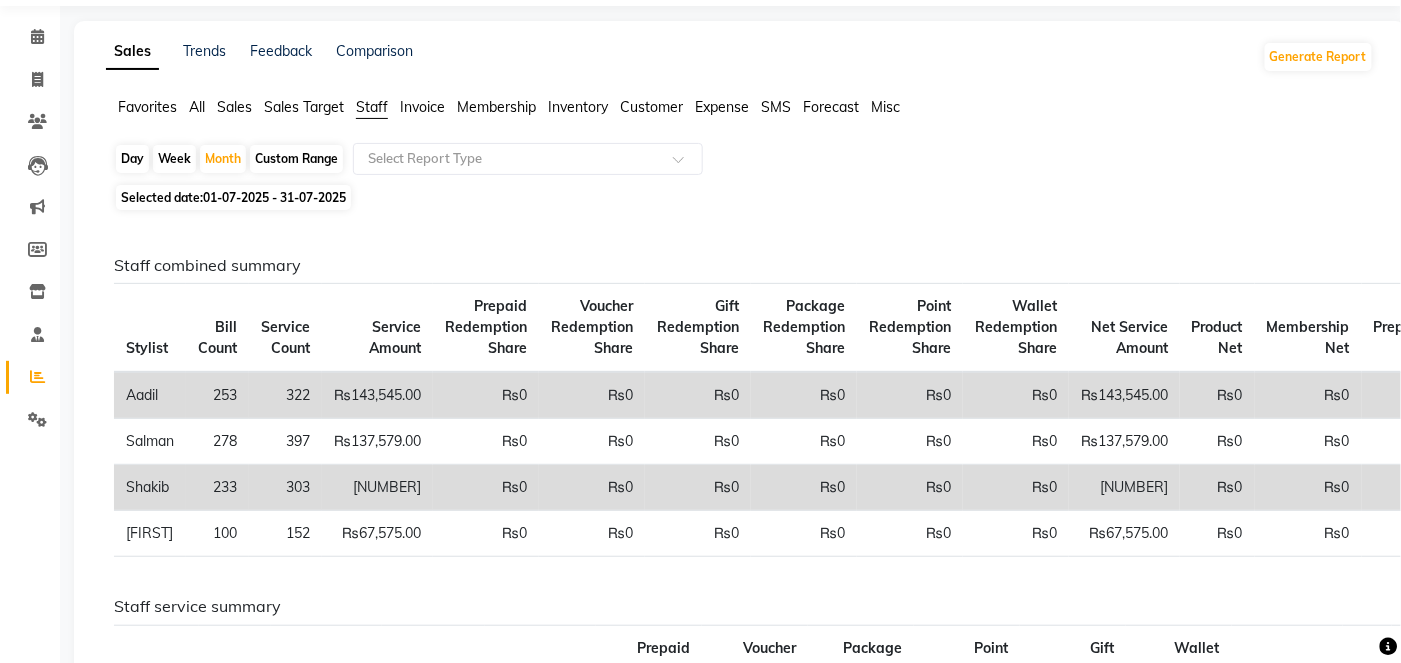 scroll, scrollTop: 70, scrollLeft: 0, axis: vertical 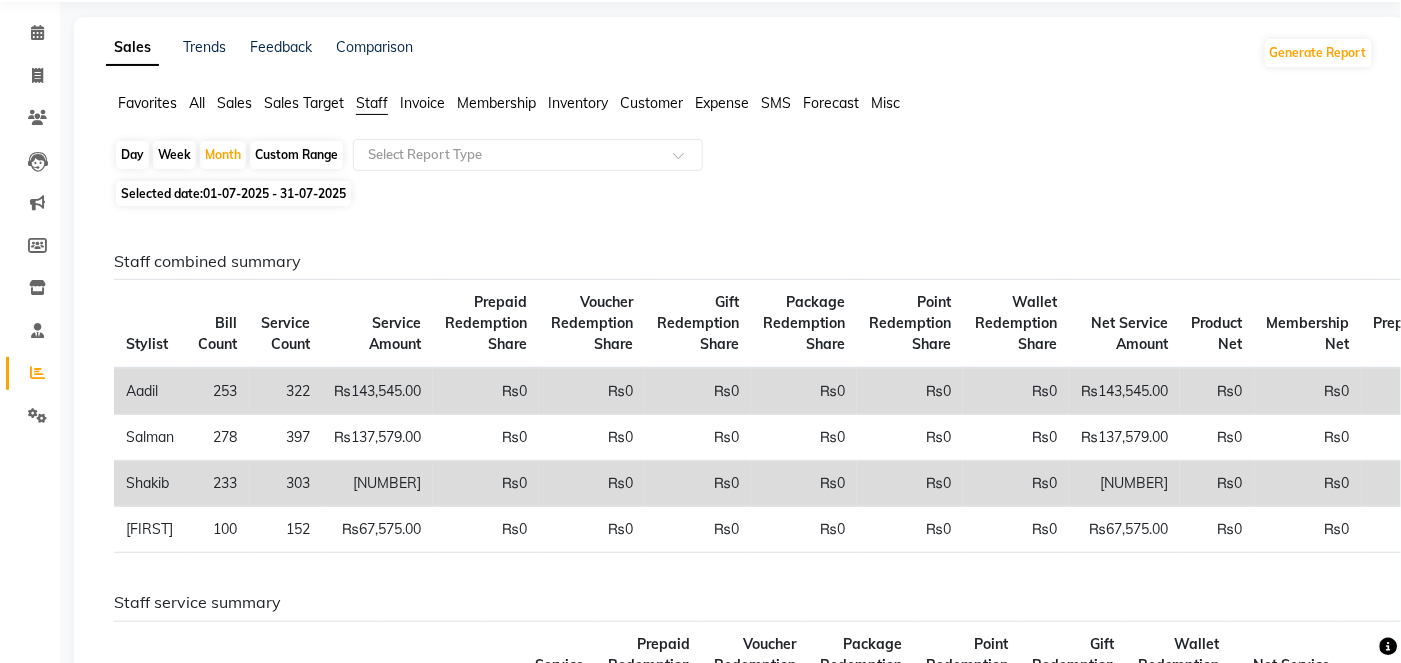 click on "253" 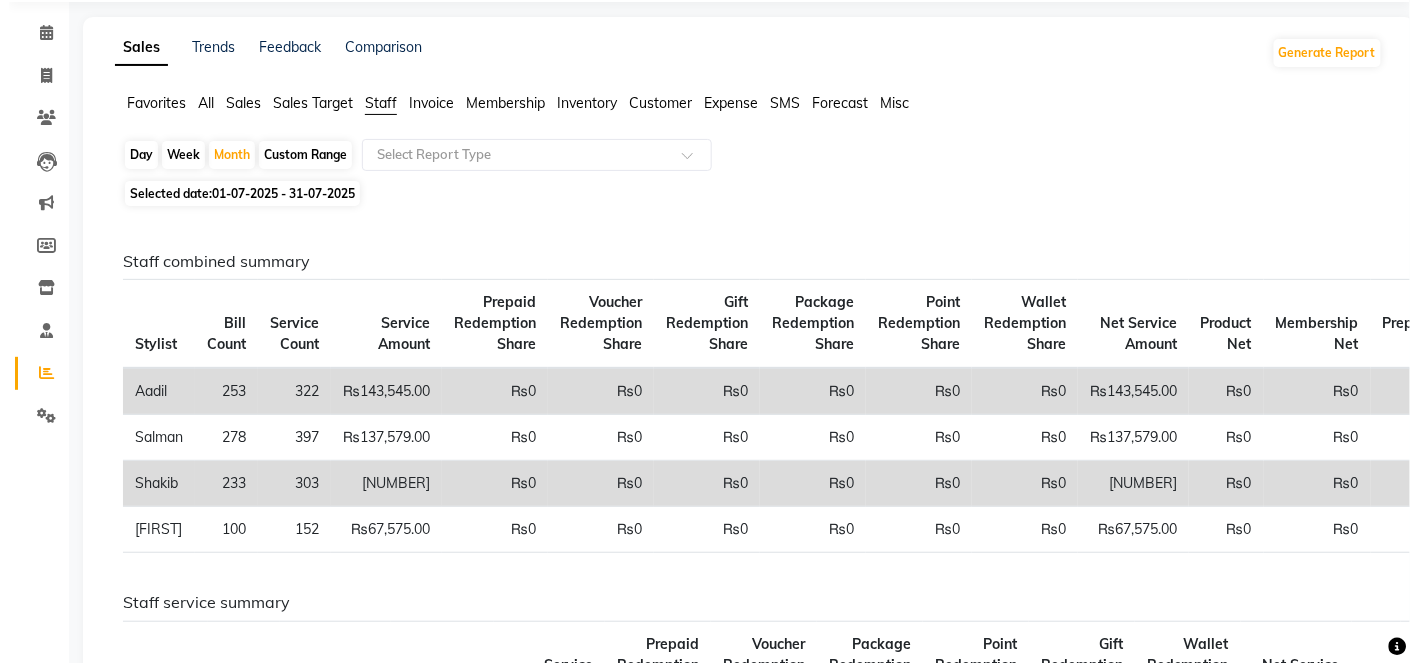 scroll, scrollTop: 0, scrollLeft: 0, axis: both 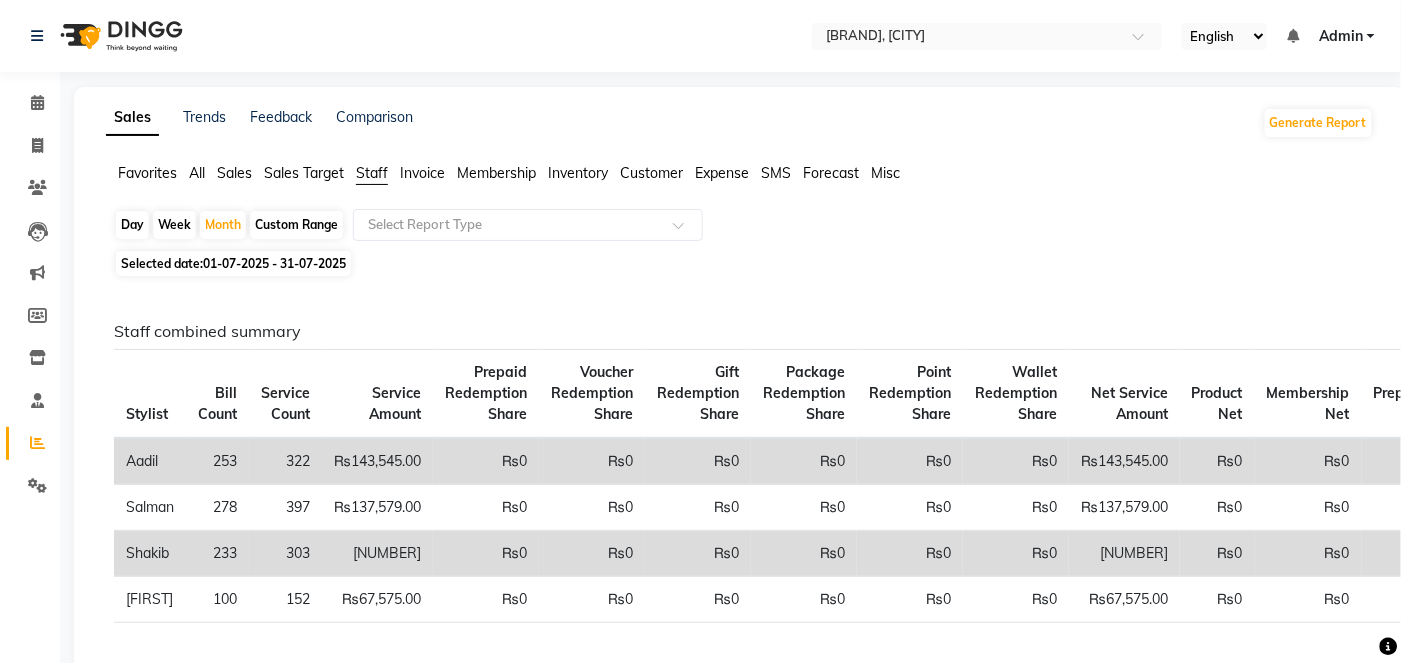 click on "Admin" at bounding box center (1341, 36) 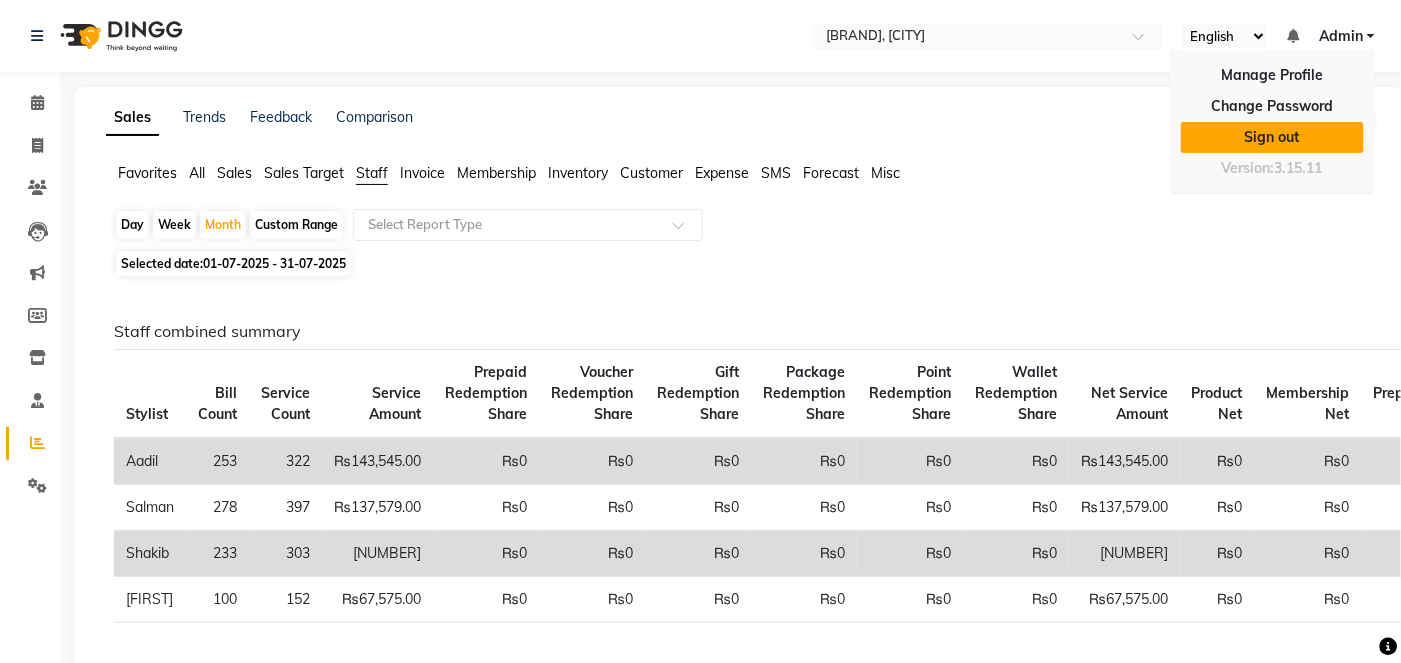 click on "Sign out" at bounding box center [1272, 137] 